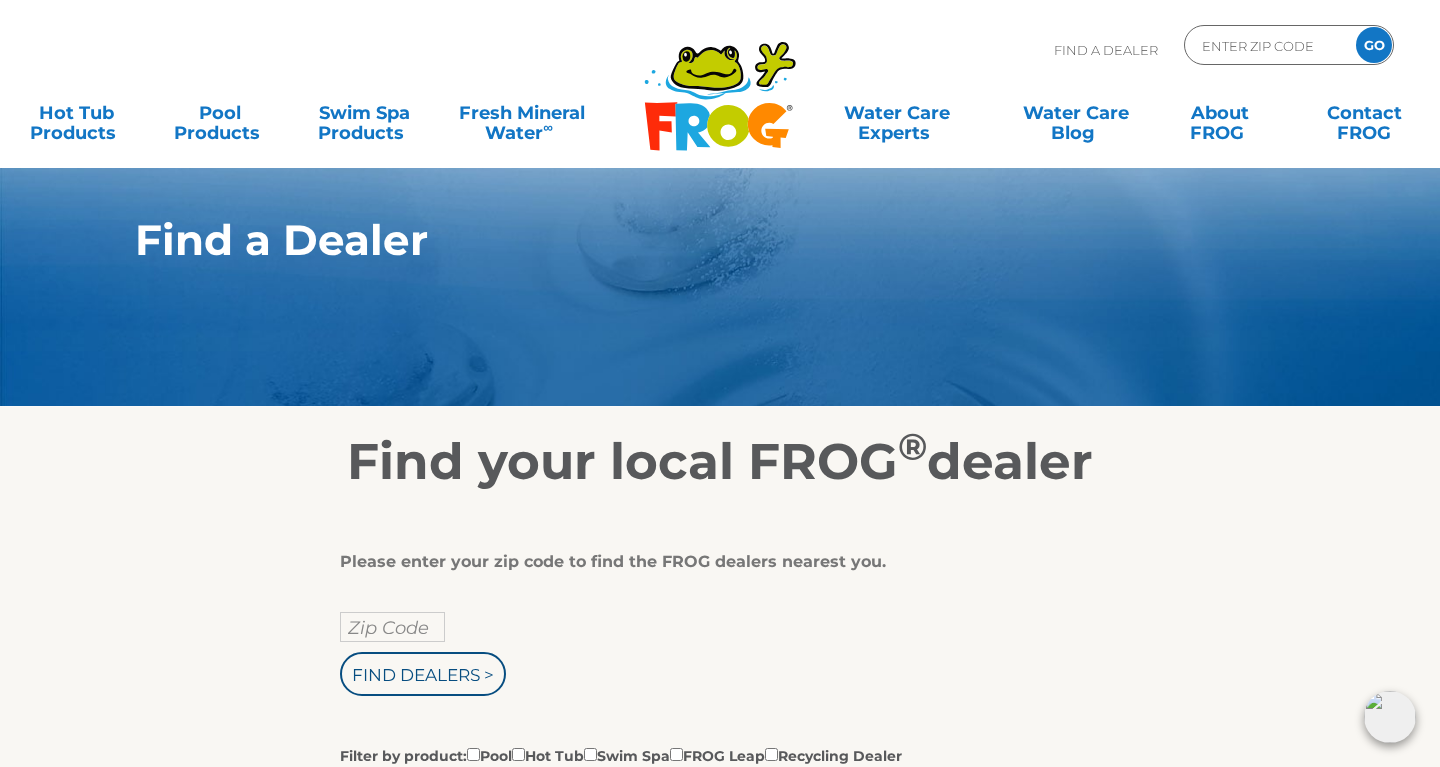 scroll, scrollTop: 0, scrollLeft: 0, axis: both 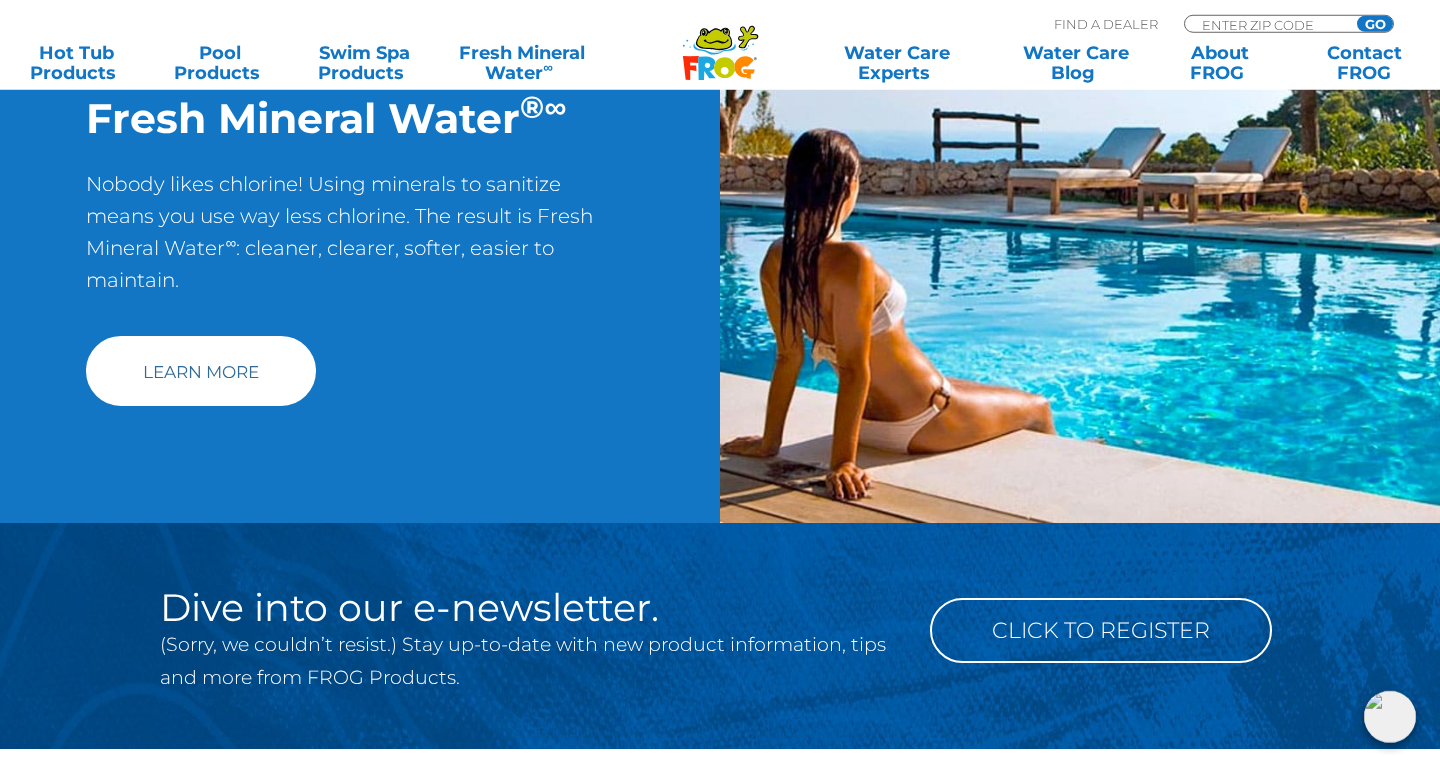 click on "Learn More" at bounding box center [201, 371] 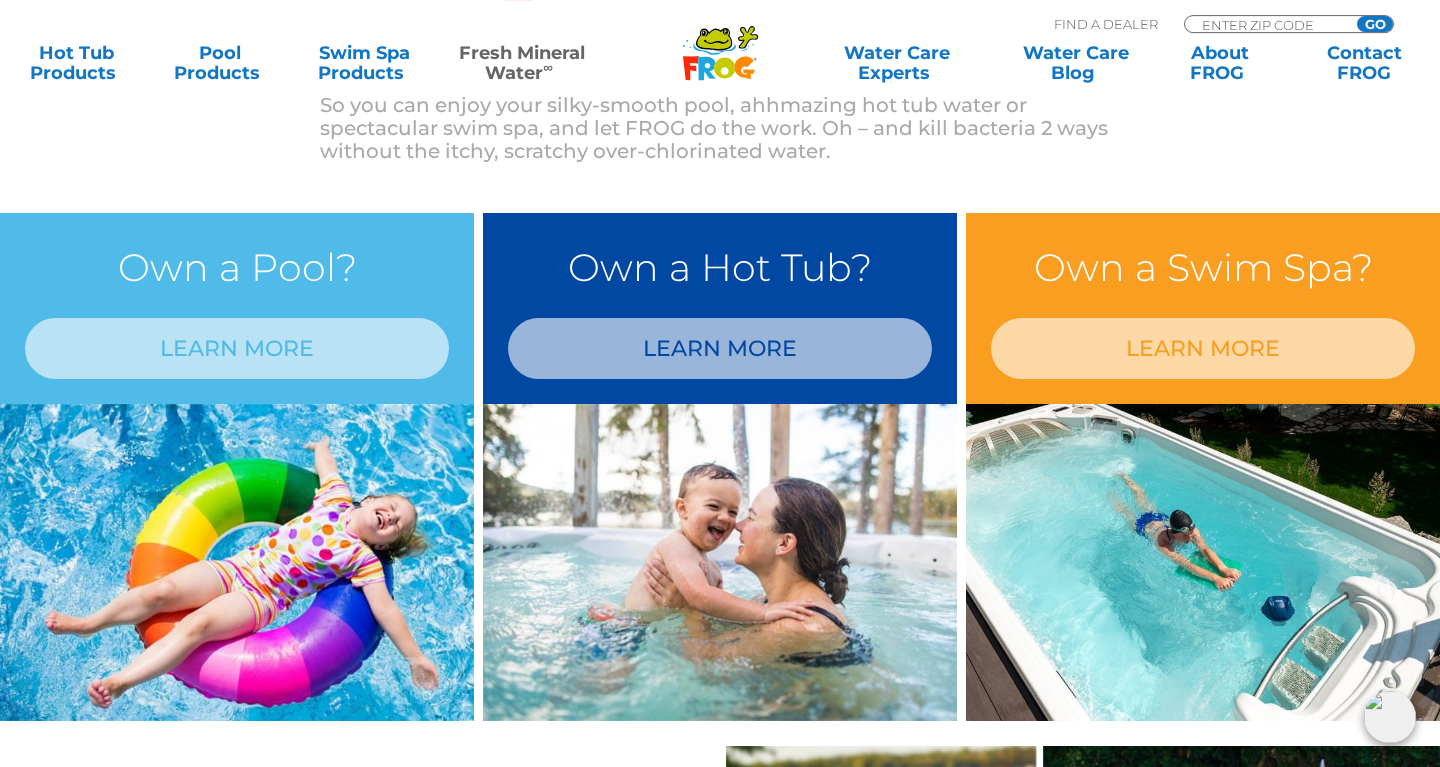 scroll, scrollTop: 1604, scrollLeft: 0, axis: vertical 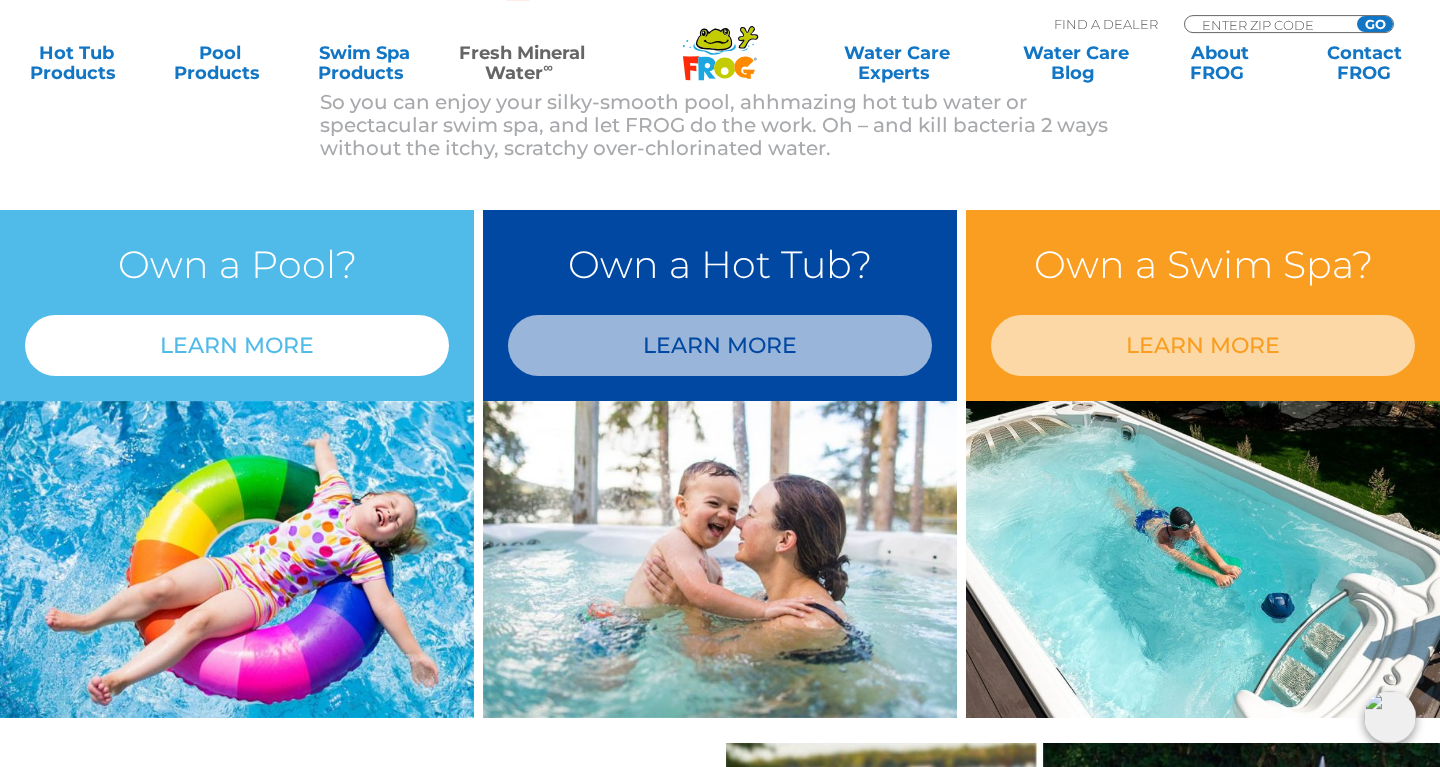 click on "LEARN MORE" at bounding box center (237, 345) 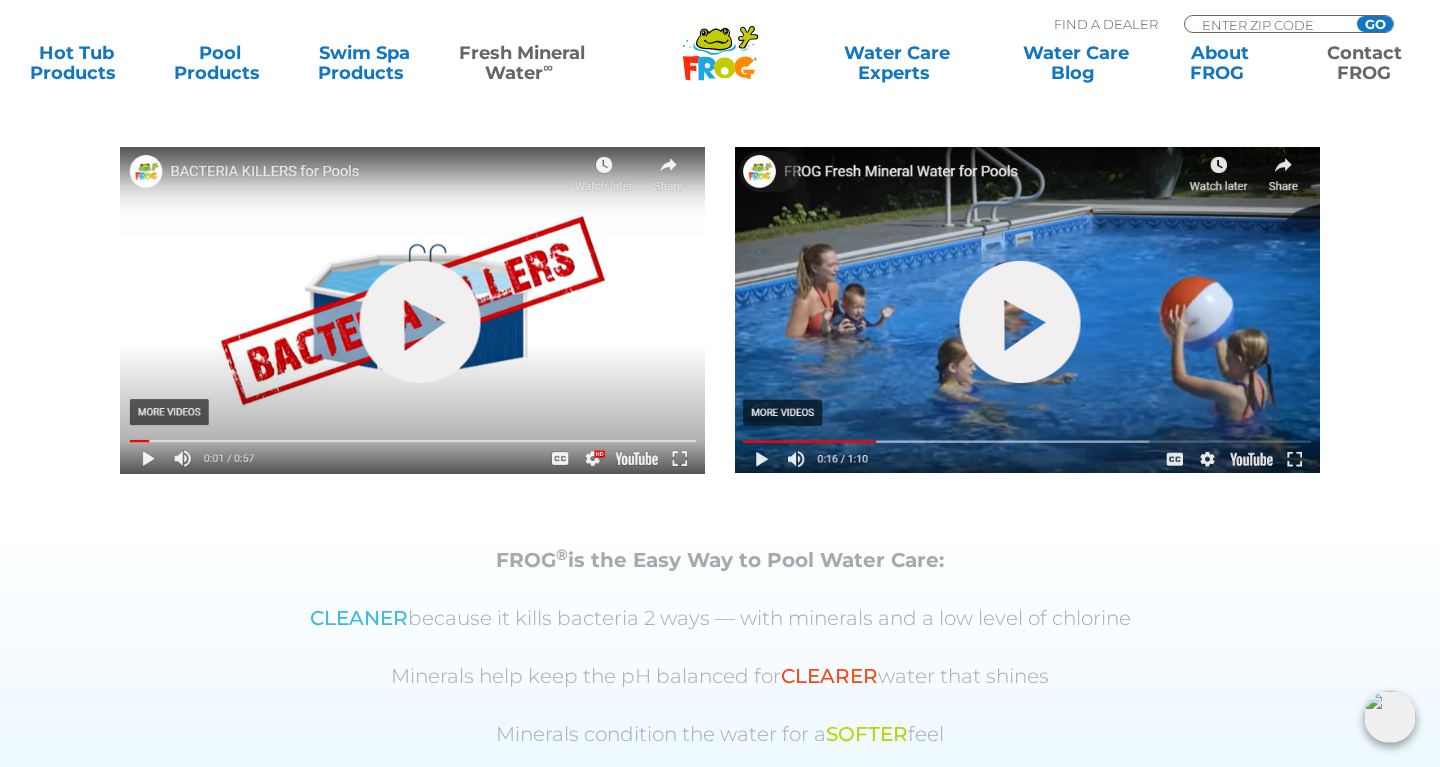 scroll, scrollTop: 719, scrollLeft: 0, axis: vertical 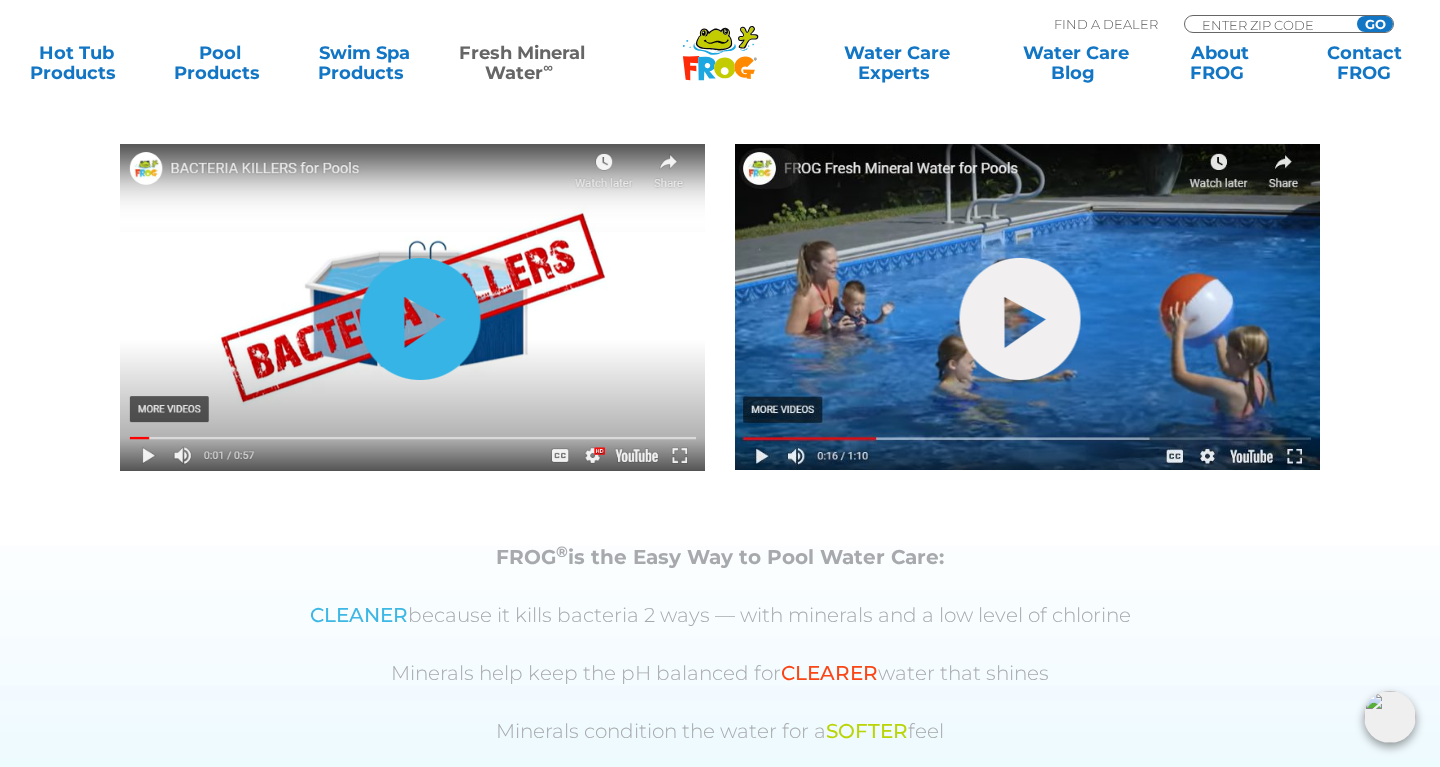 click on "hide-me" at bounding box center [420, 319] 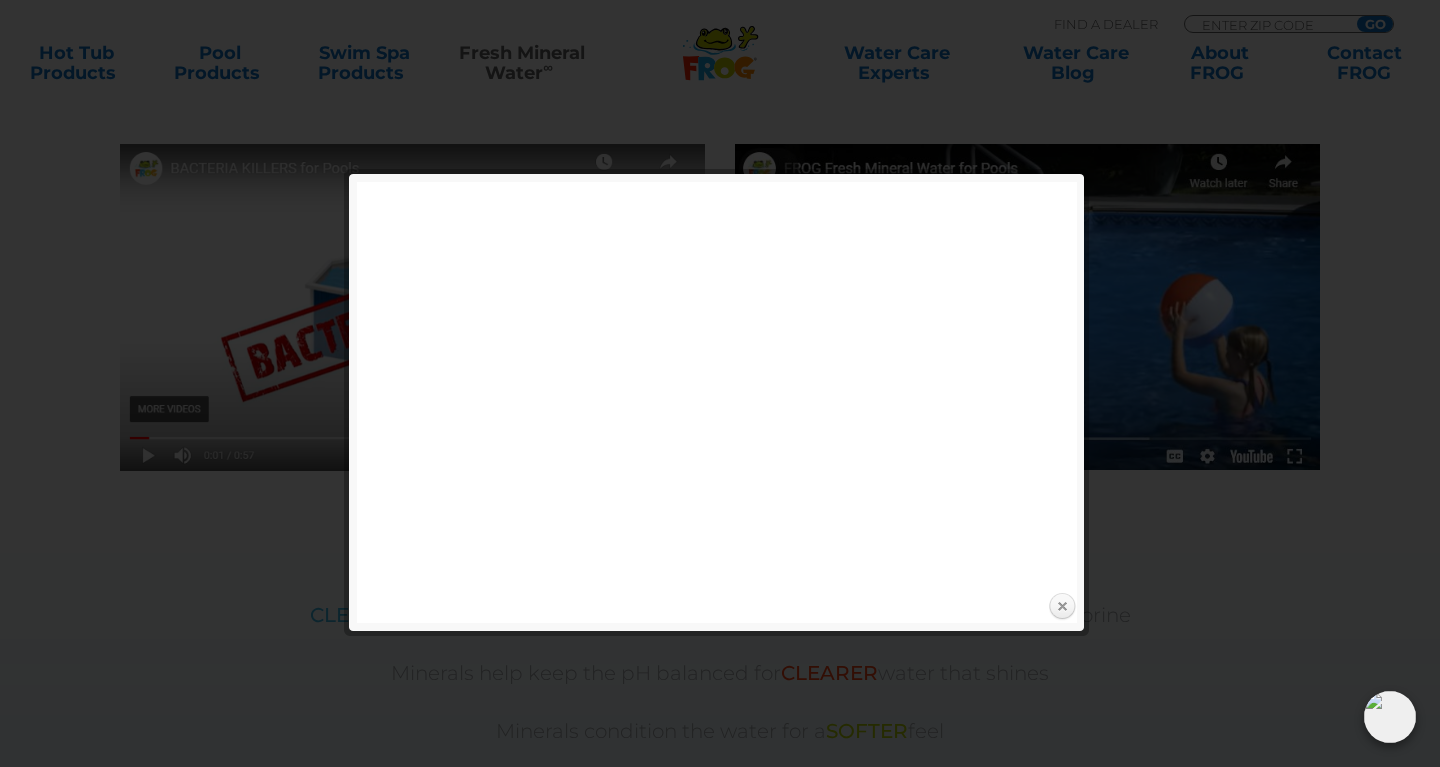 click on "Close" at bounding box center (1062, 607) 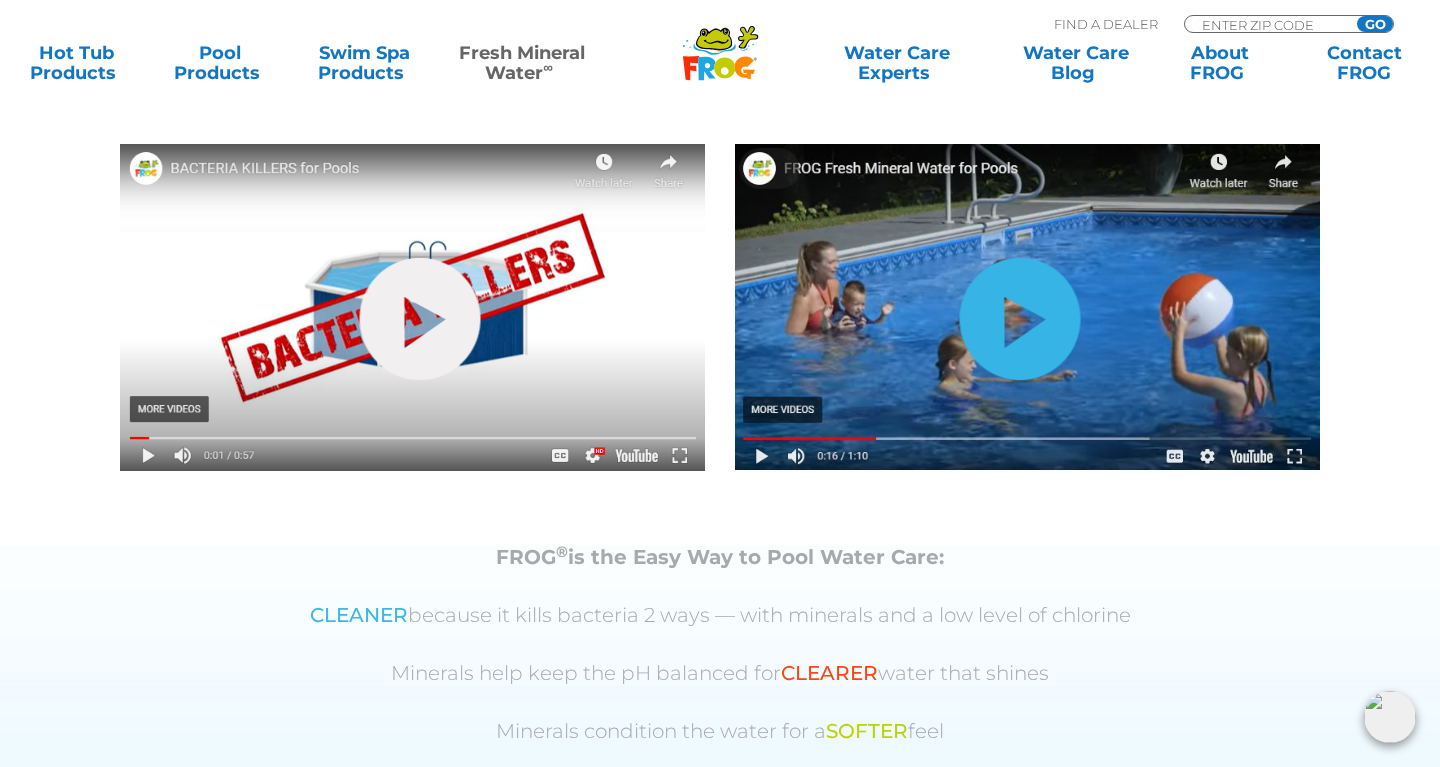 click on "hide-me" at bounding box center [1020, 319] 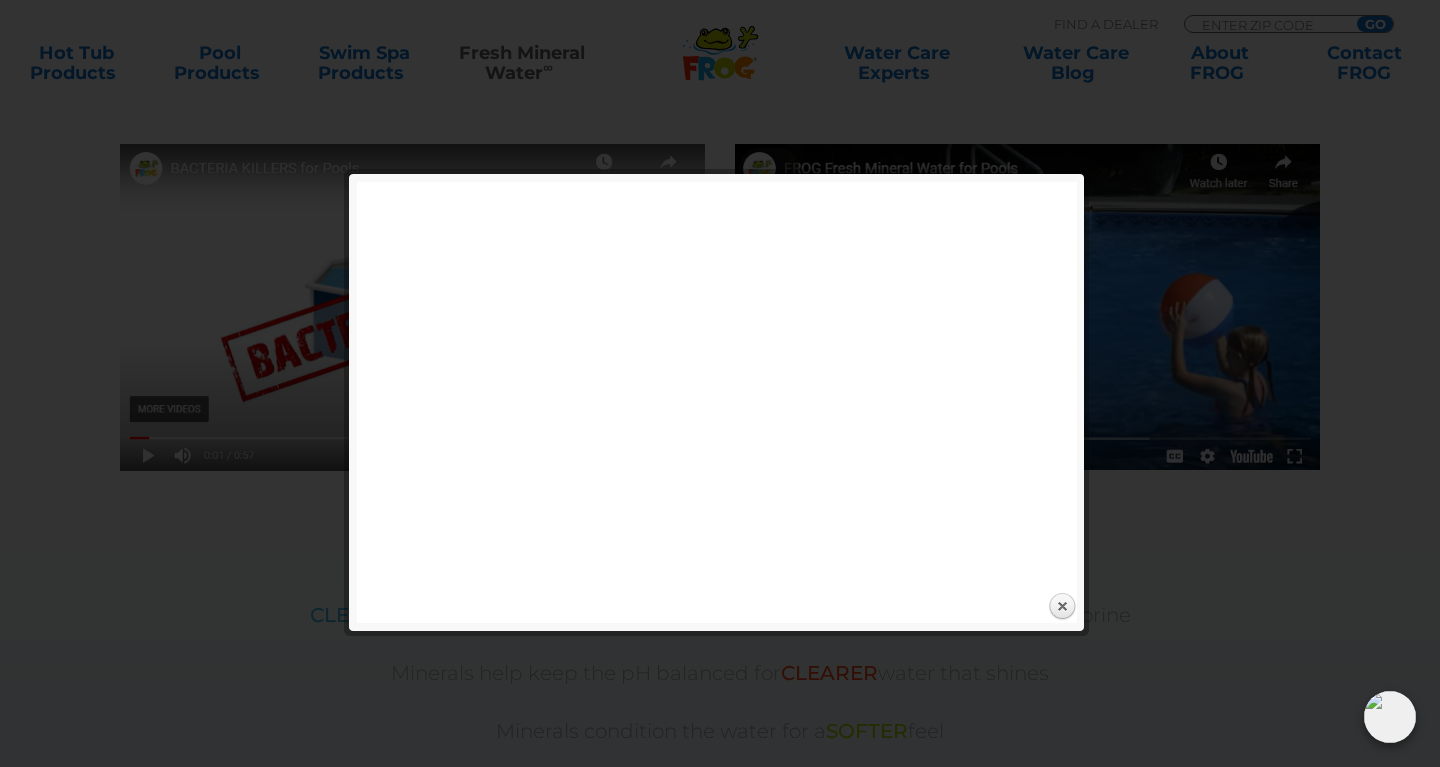 click on "Close" at bounding box center [1062, 607] 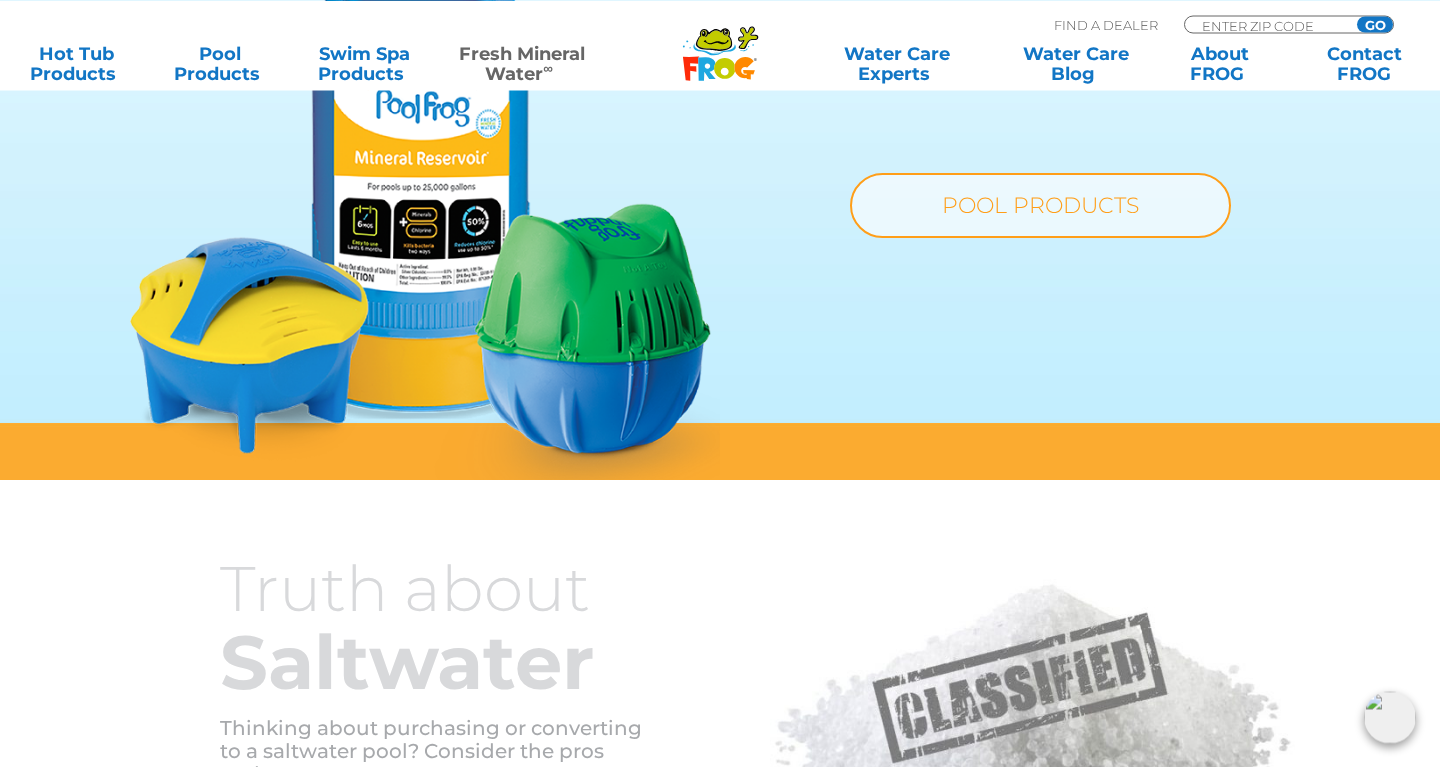 scroll, scrollTop: 1644, scrollLeft: 0, axis: vertical 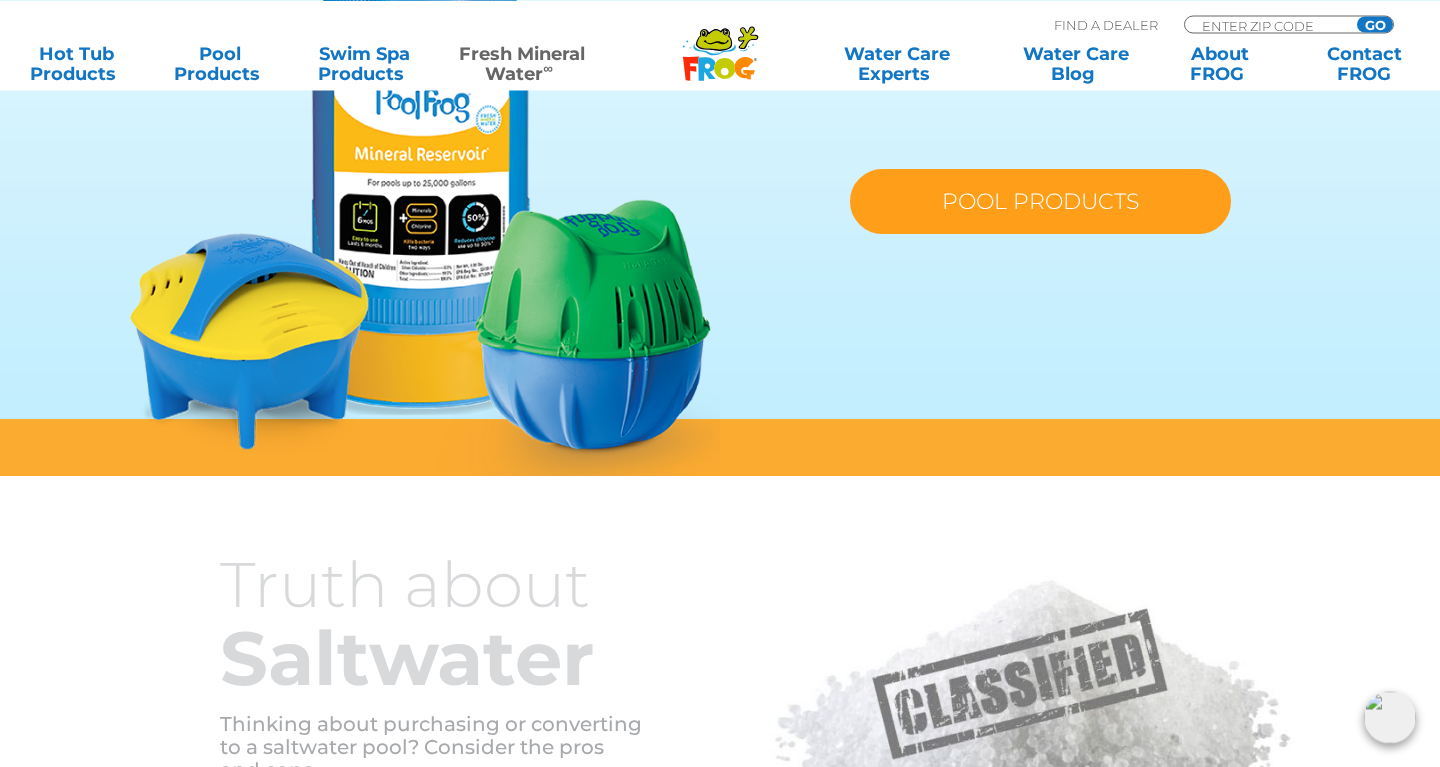 click on "POOL PRODUCTS" at bounding box center [1040, 201] 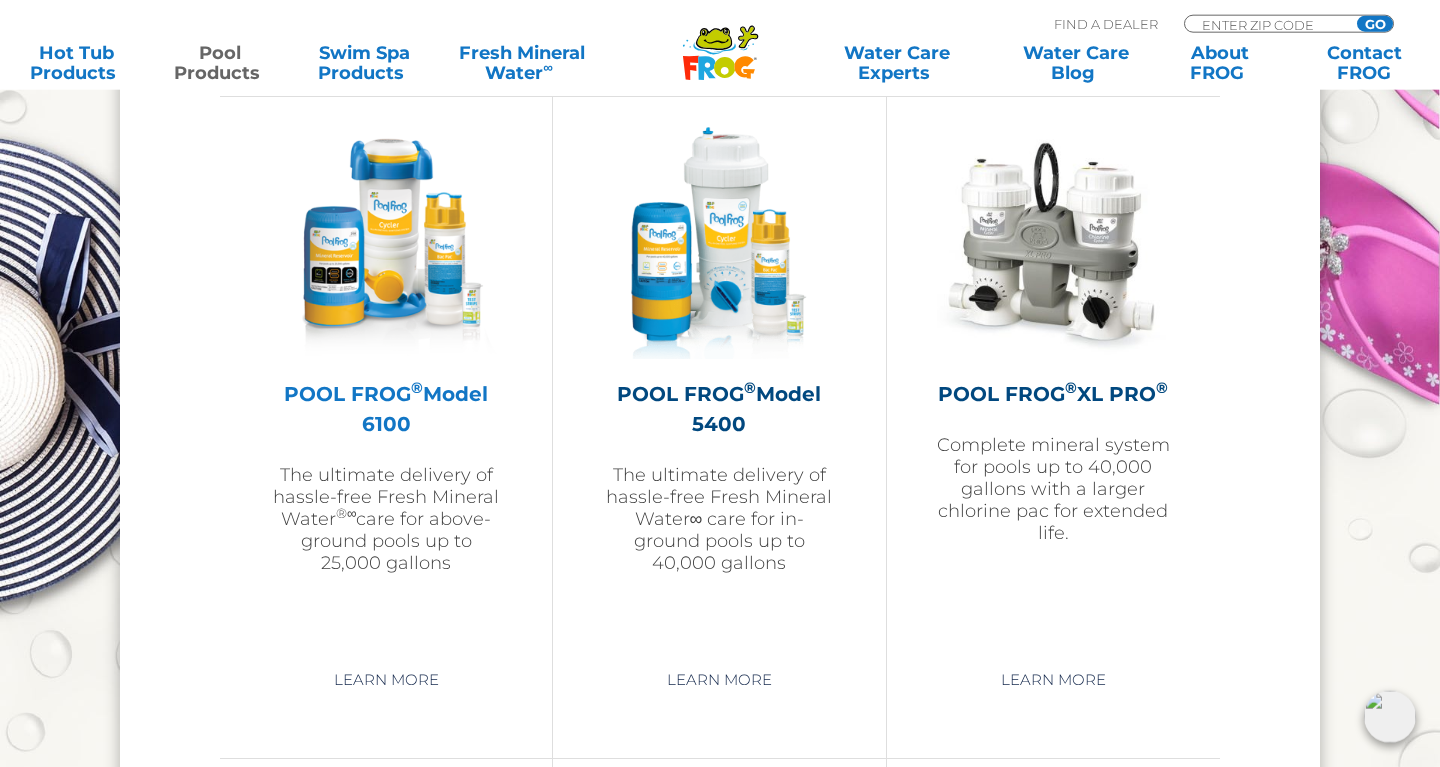 scroll, scrollTop: 2906, scrollLeft: 0, axis: vertical 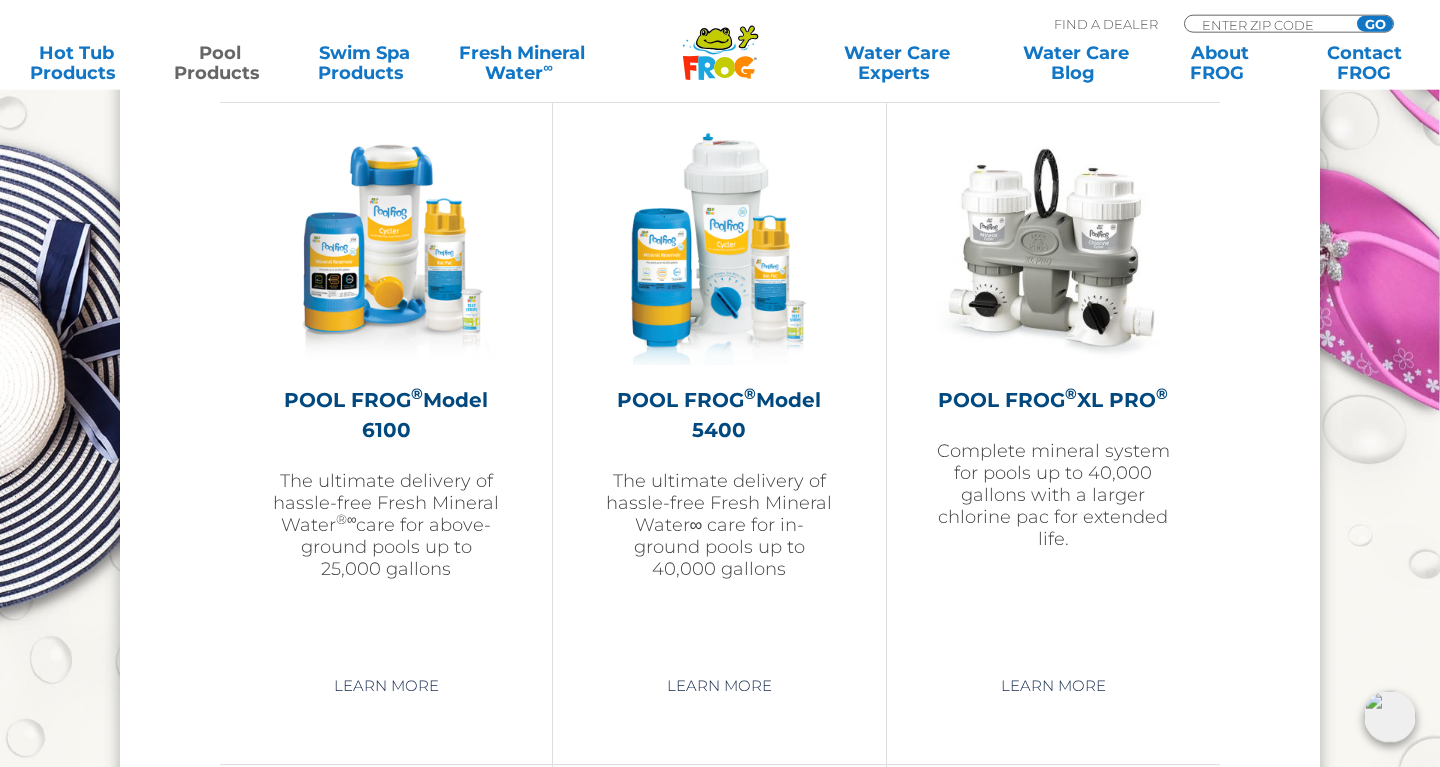 click on "Learn More" at bounding box center [386, 686] 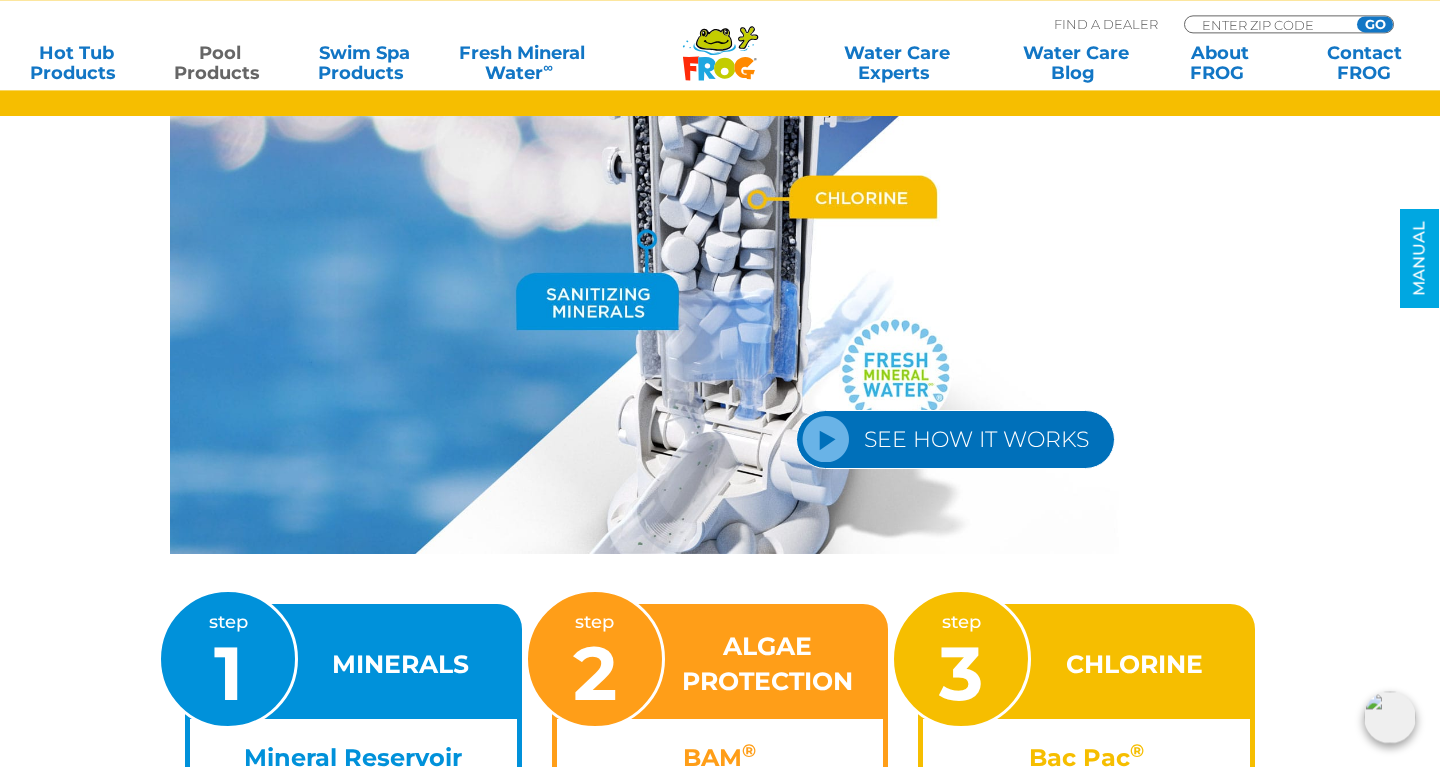 scroll, scrollTop: 2164, scrollLeft: 0, axis: vertical 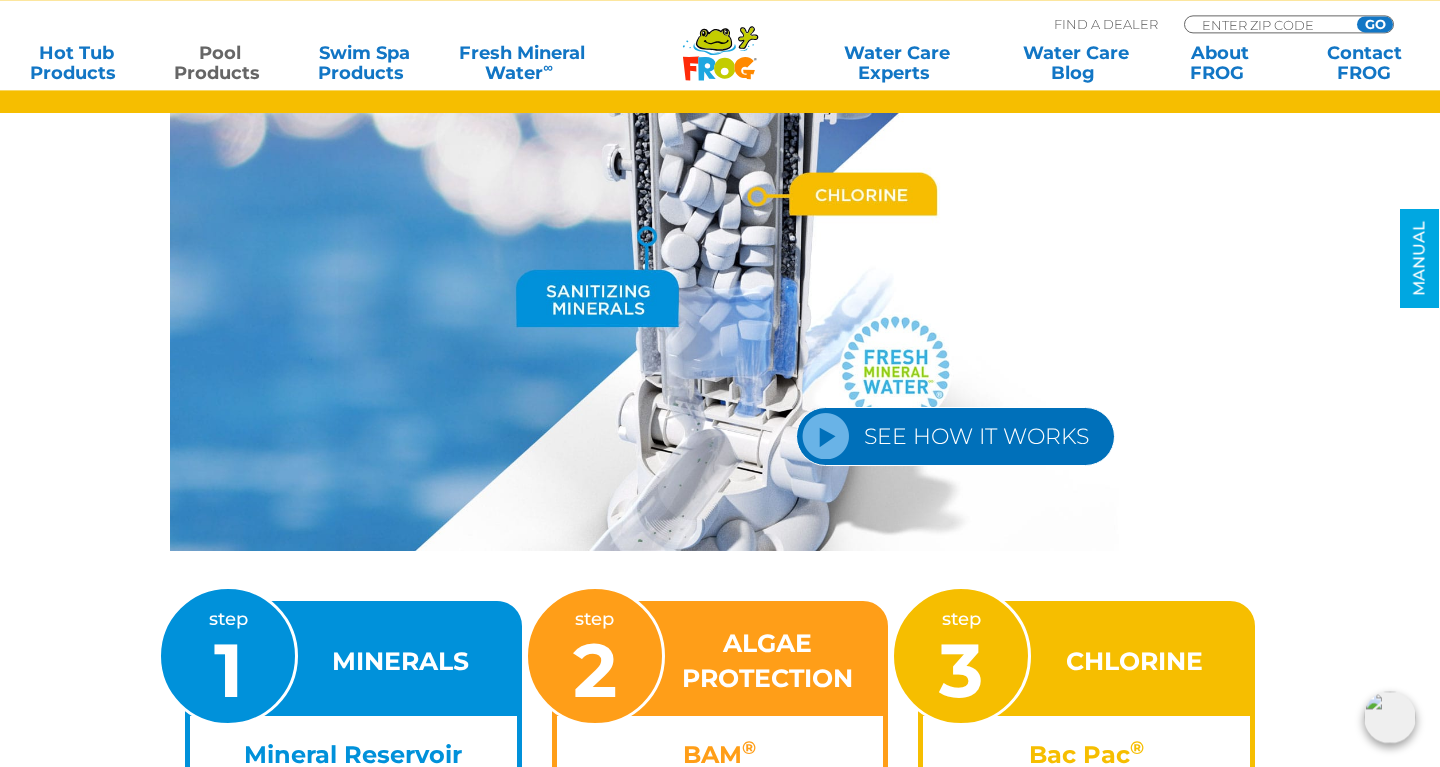 click on "SEE HOW IT WORKS" at bounding box center [955, 436] 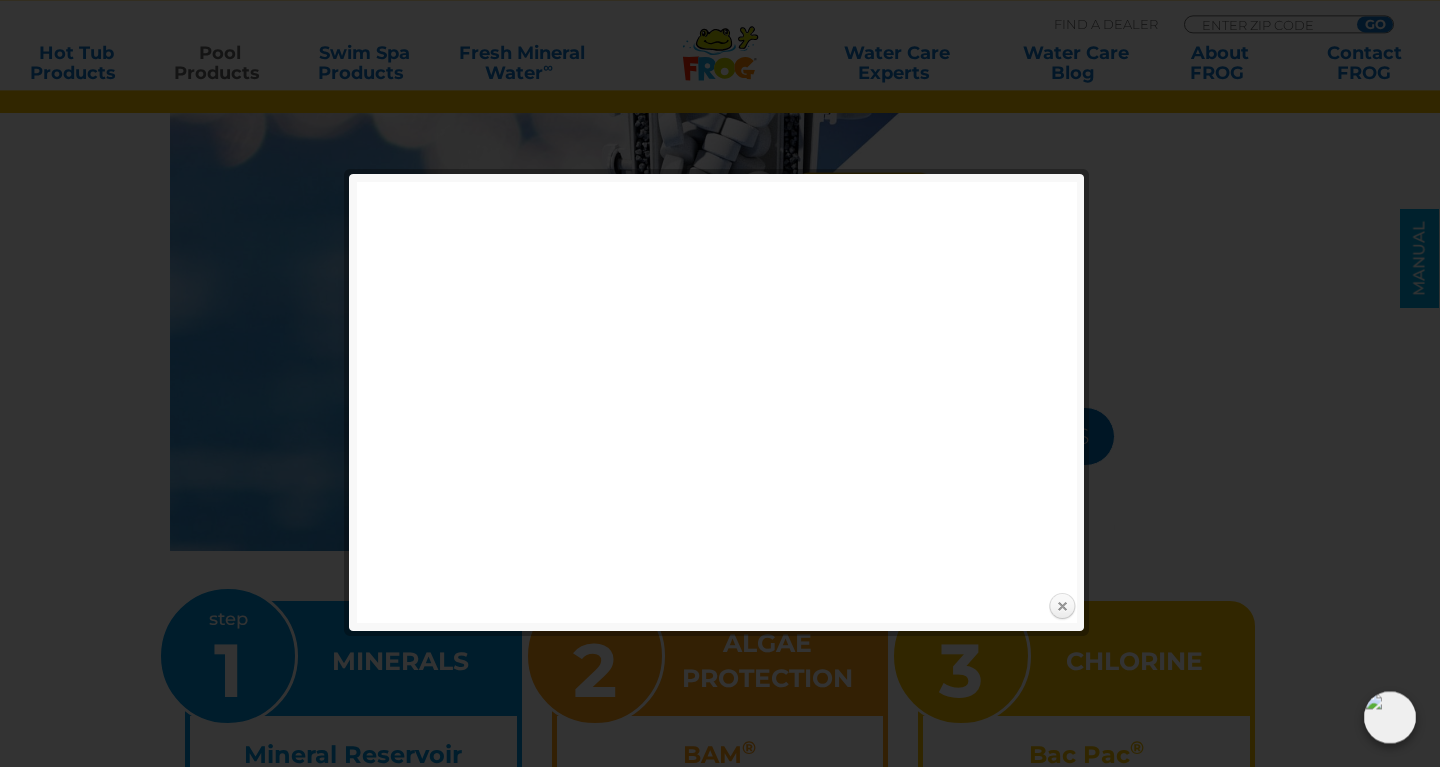 click on "Close" at bounding box center [1062, 607] 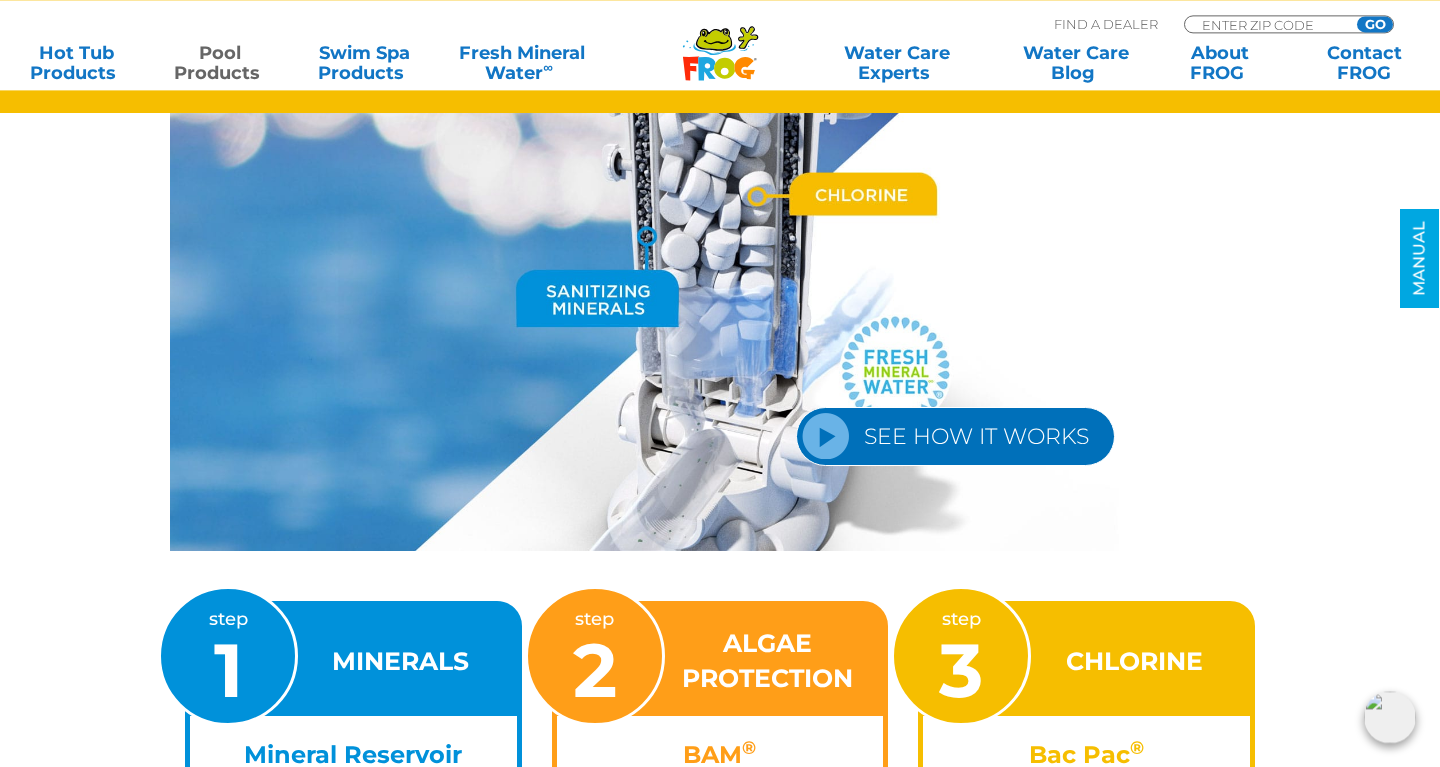 click on "SEE HOW IT WORKS" at bounding box center (955, 436) 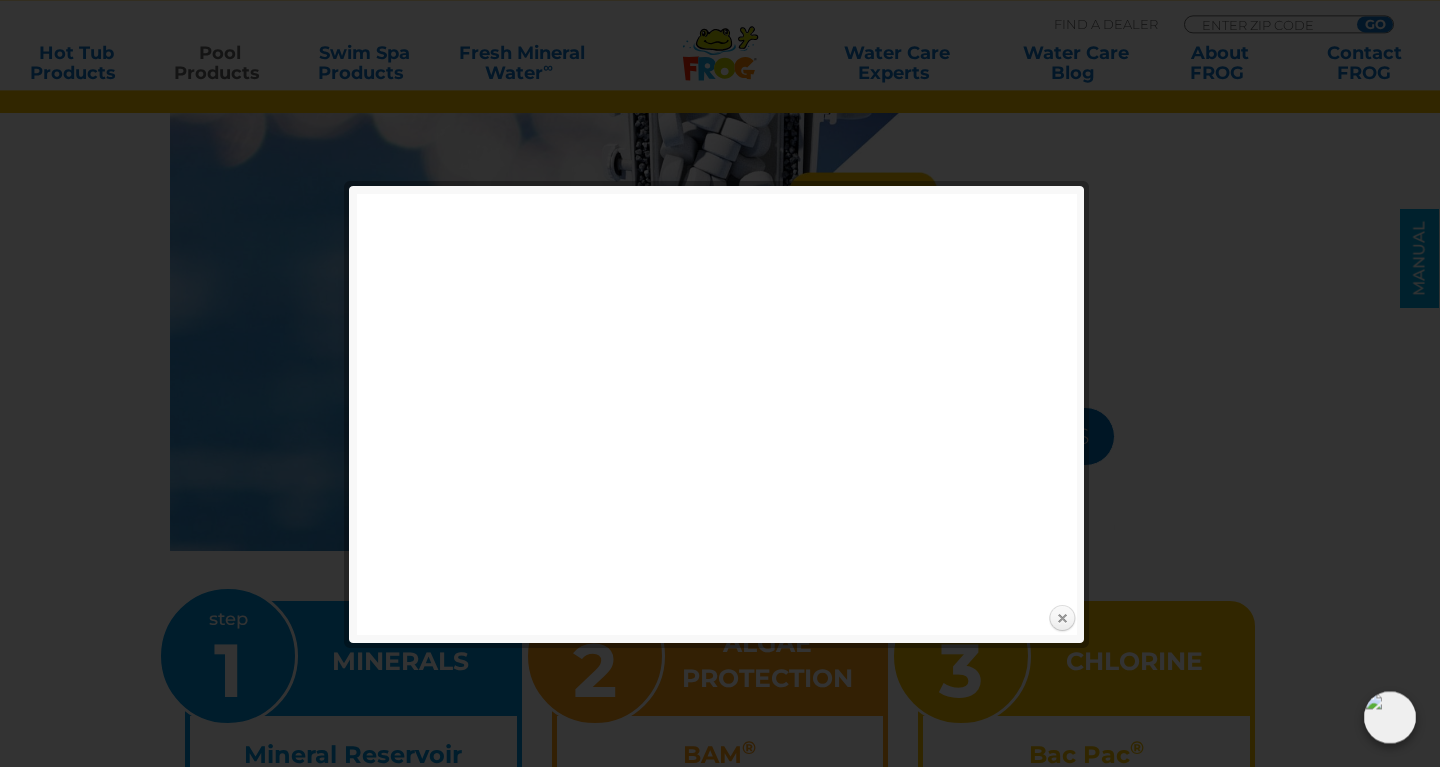click on "Close" at bounding box center (1062, 619) 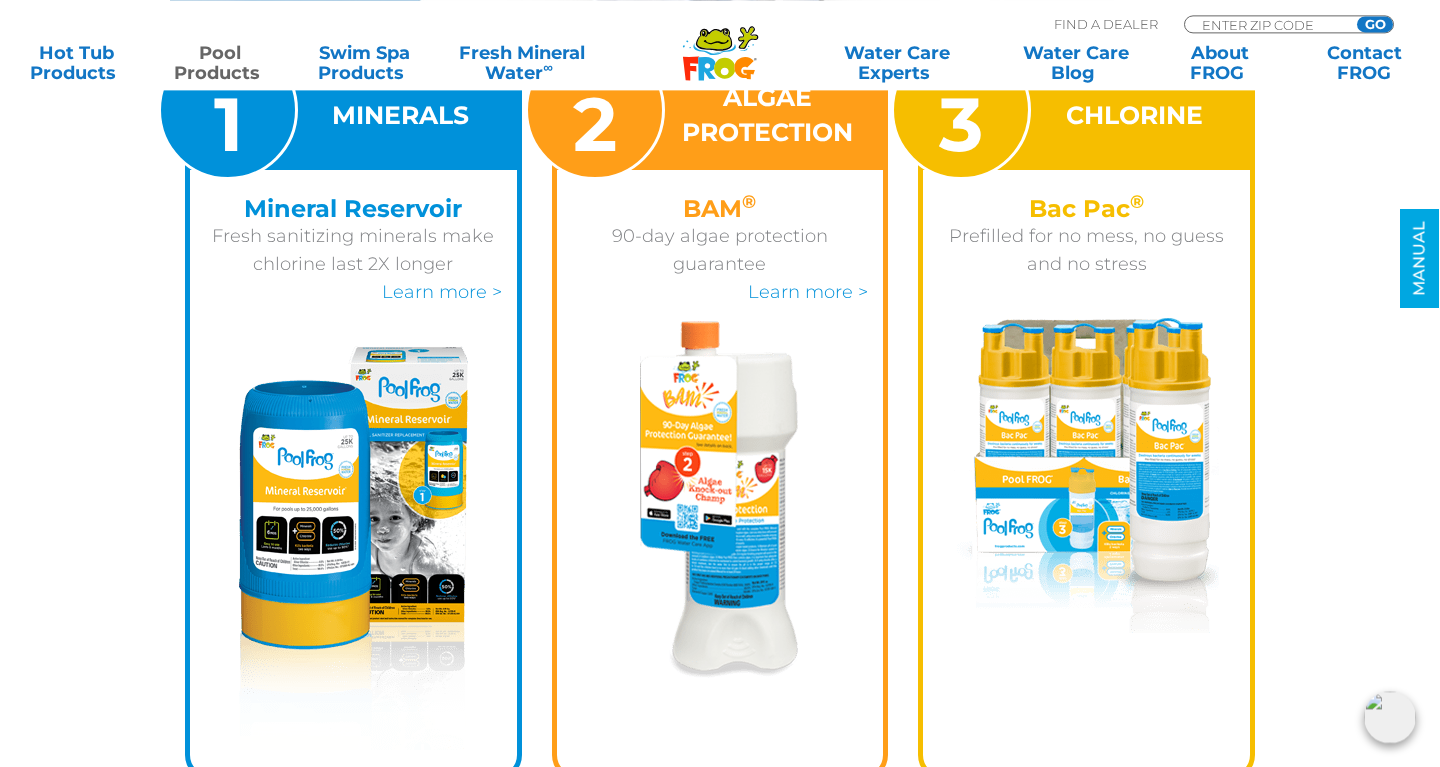 scroll, scrollTop: 2721, scrollLeft: 0, axis: vertical 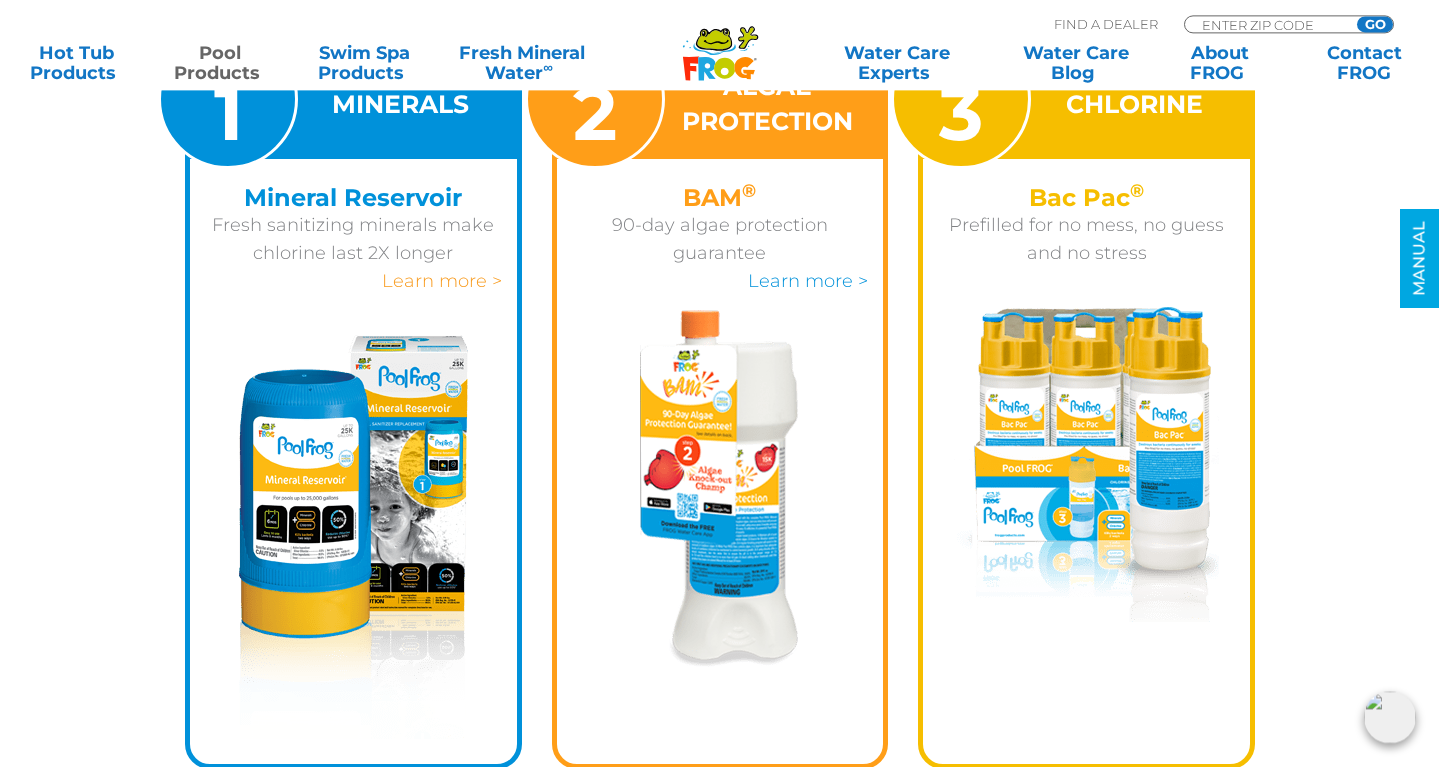 click on "Learn more >" at bounding box center [442, 281] 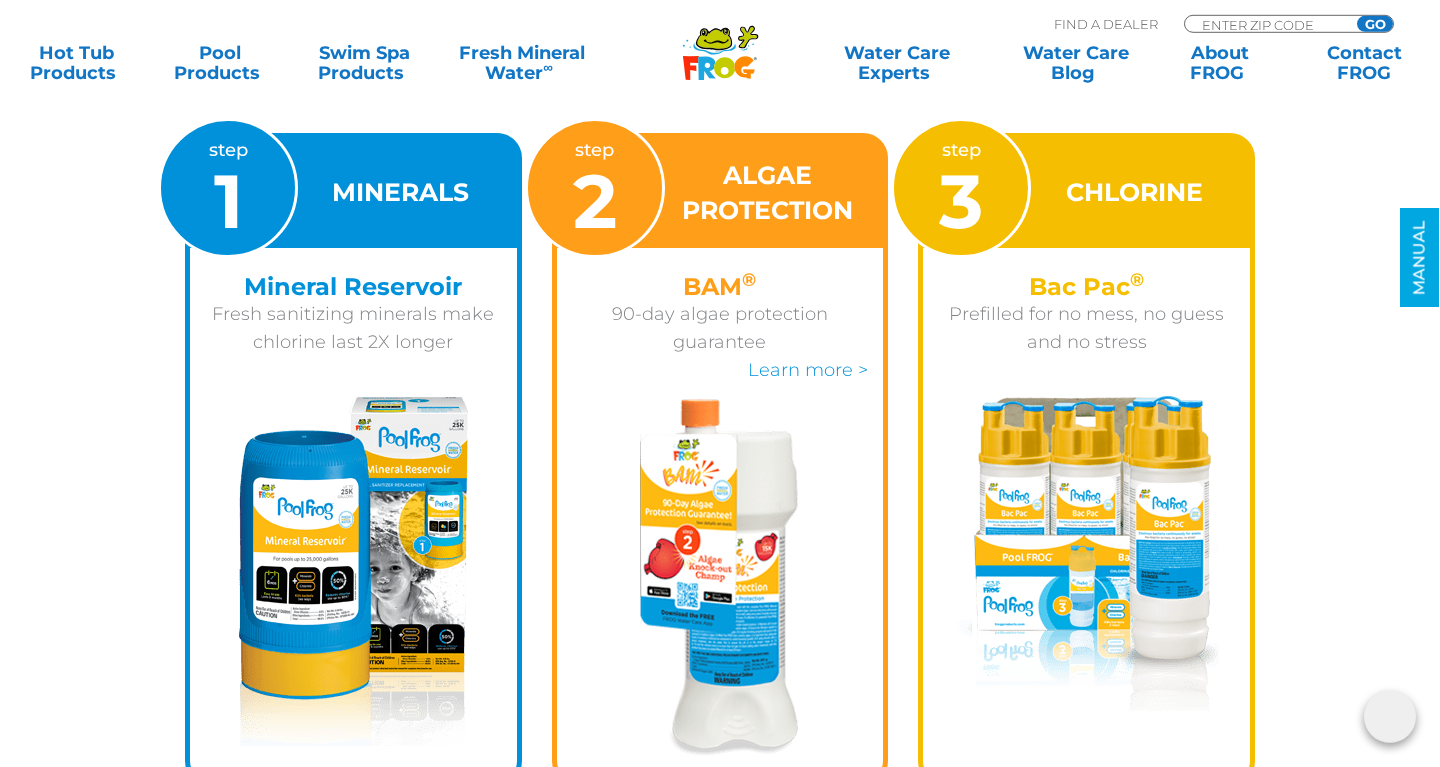 scroll, scrollTop: 2661, scrollLeft: 0, axis: vertical 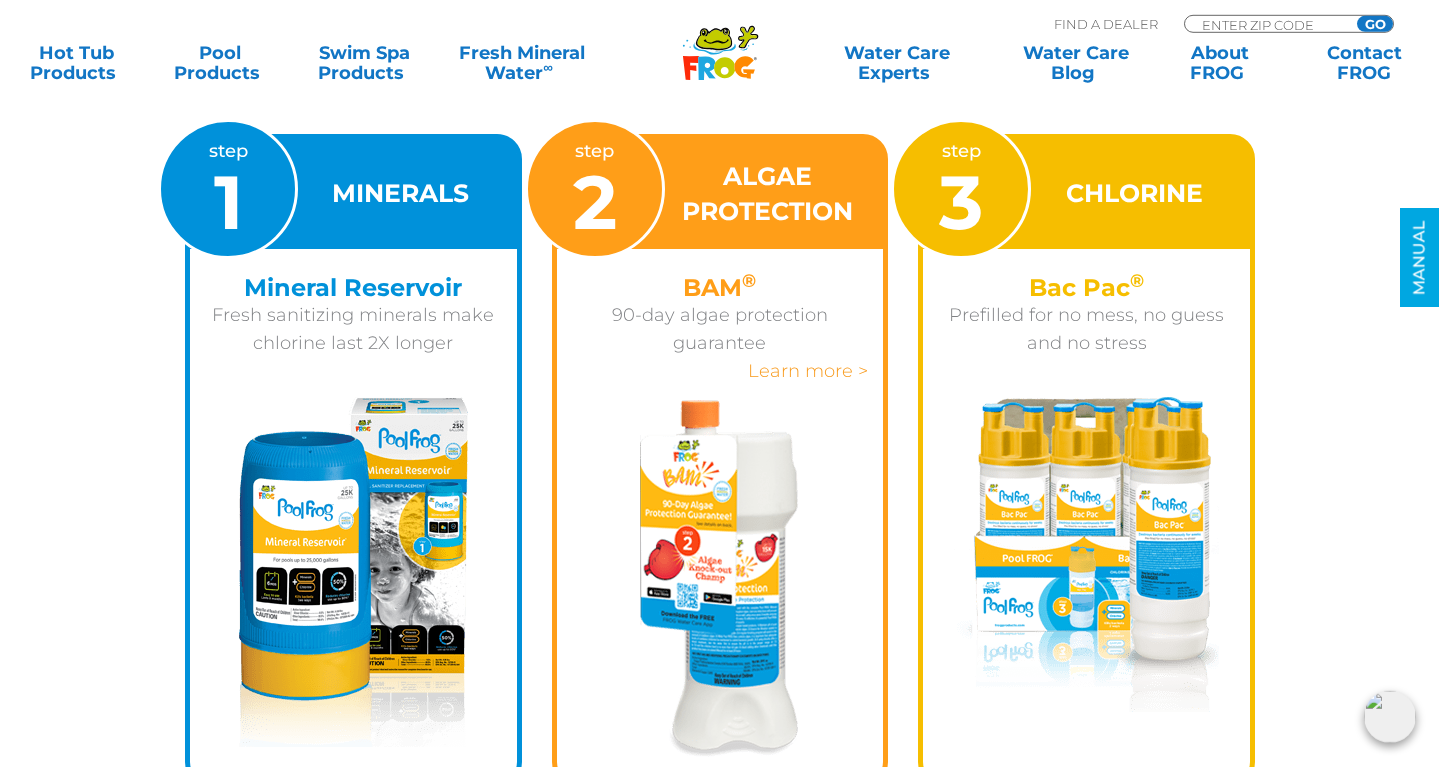 click on "Learn more >" at bounding box center (808, 371) 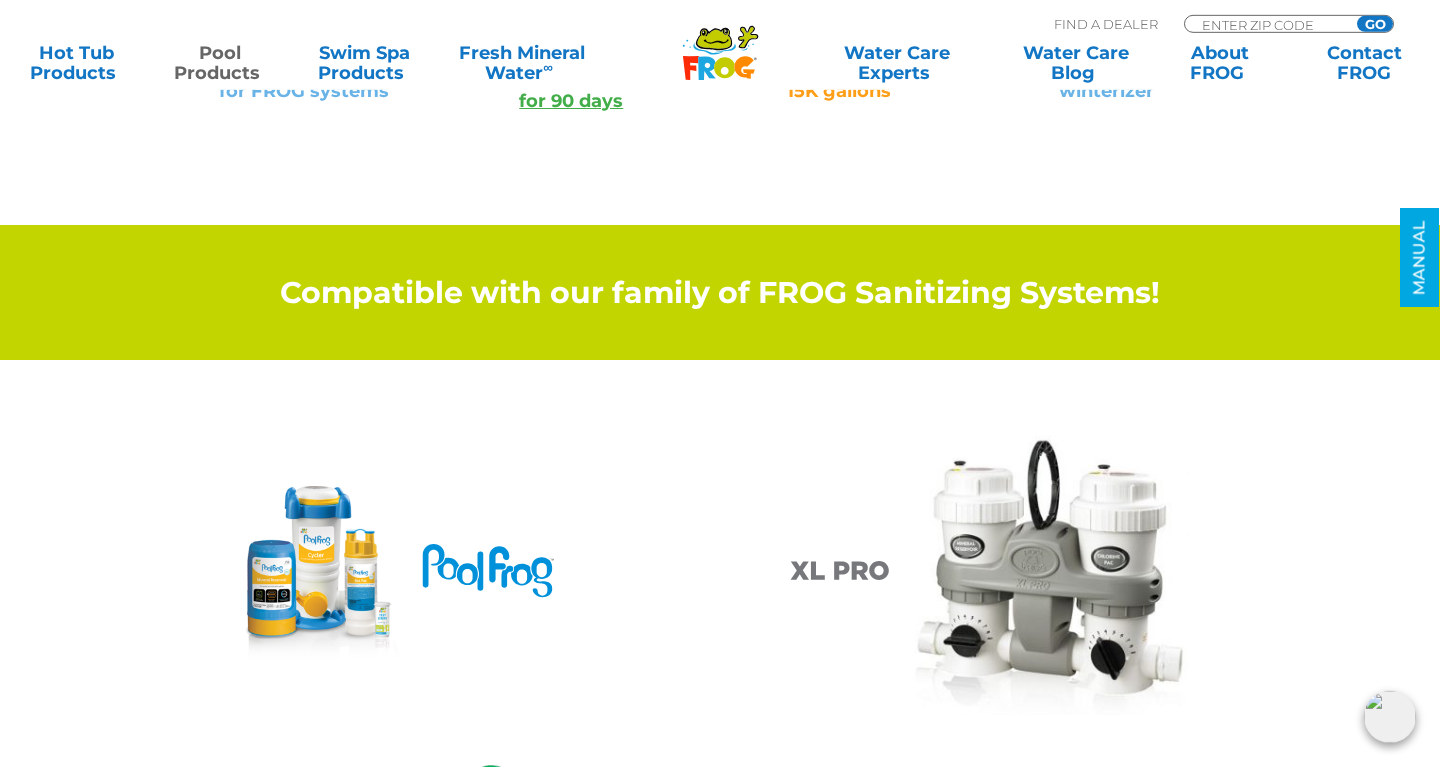 scroll, scrollTop: 1344, scrollLeft: 0, axis: vertical 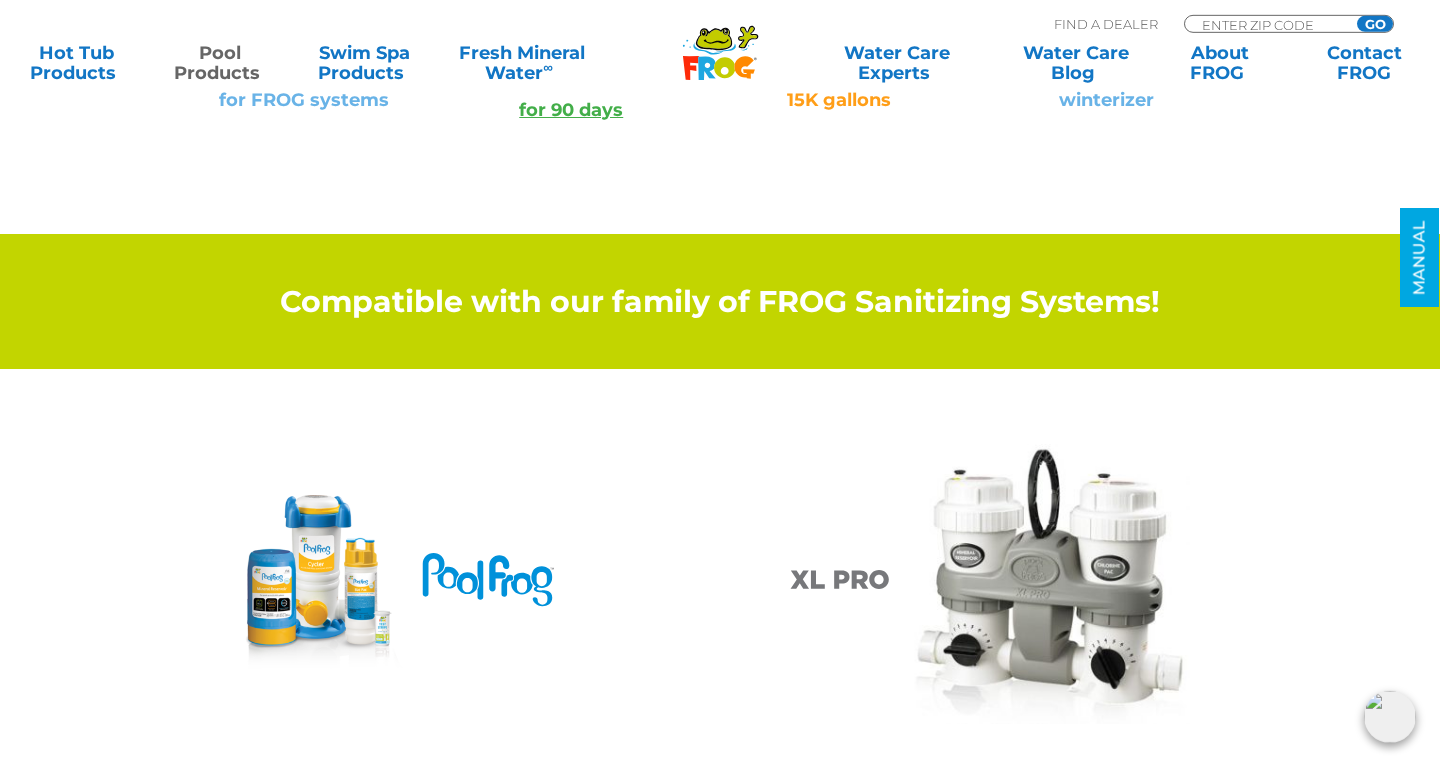 click on "Compatible with our family of FROG Sanitizing Systems!" at bounding box center (720, 301) 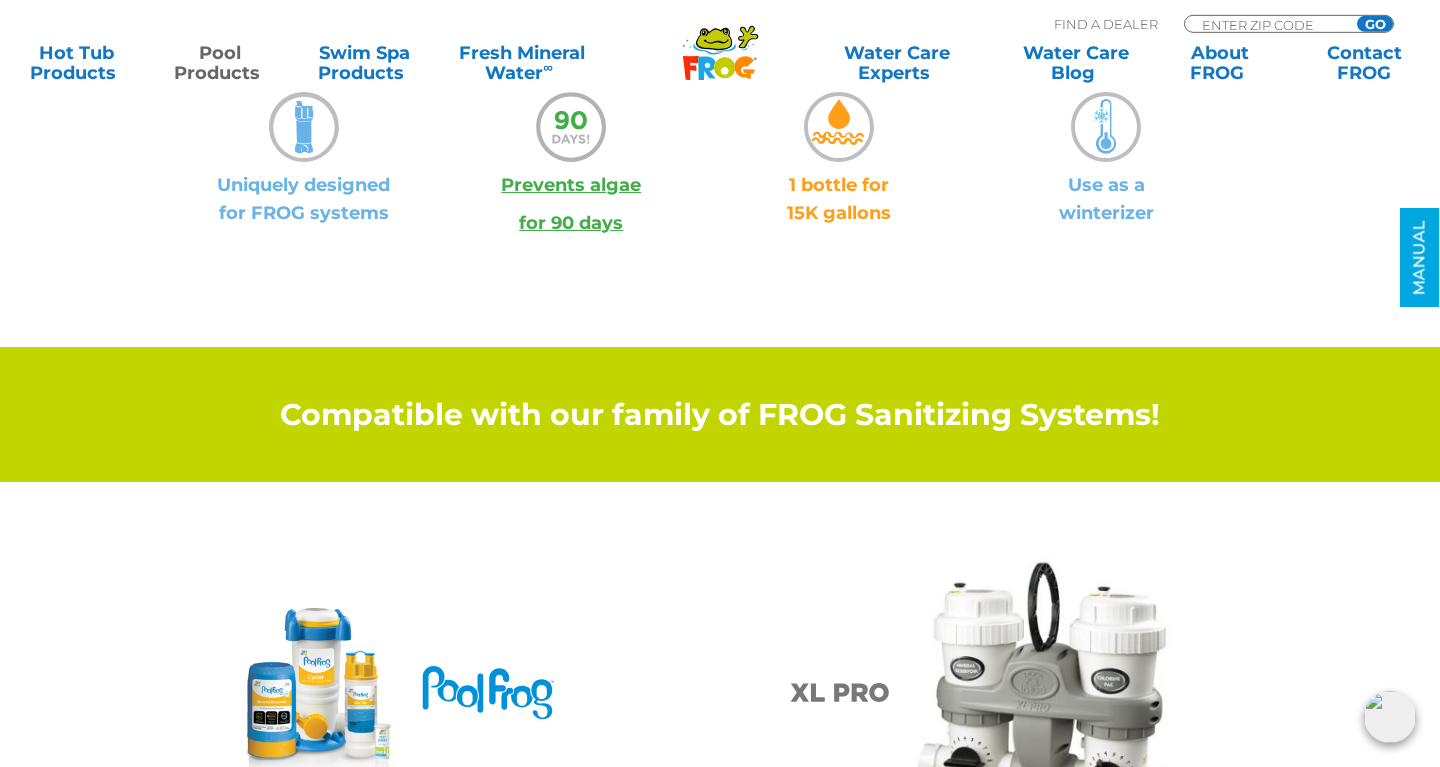 scroll, scrollTop: 1225, scrollLeft: 0, axis: vertical 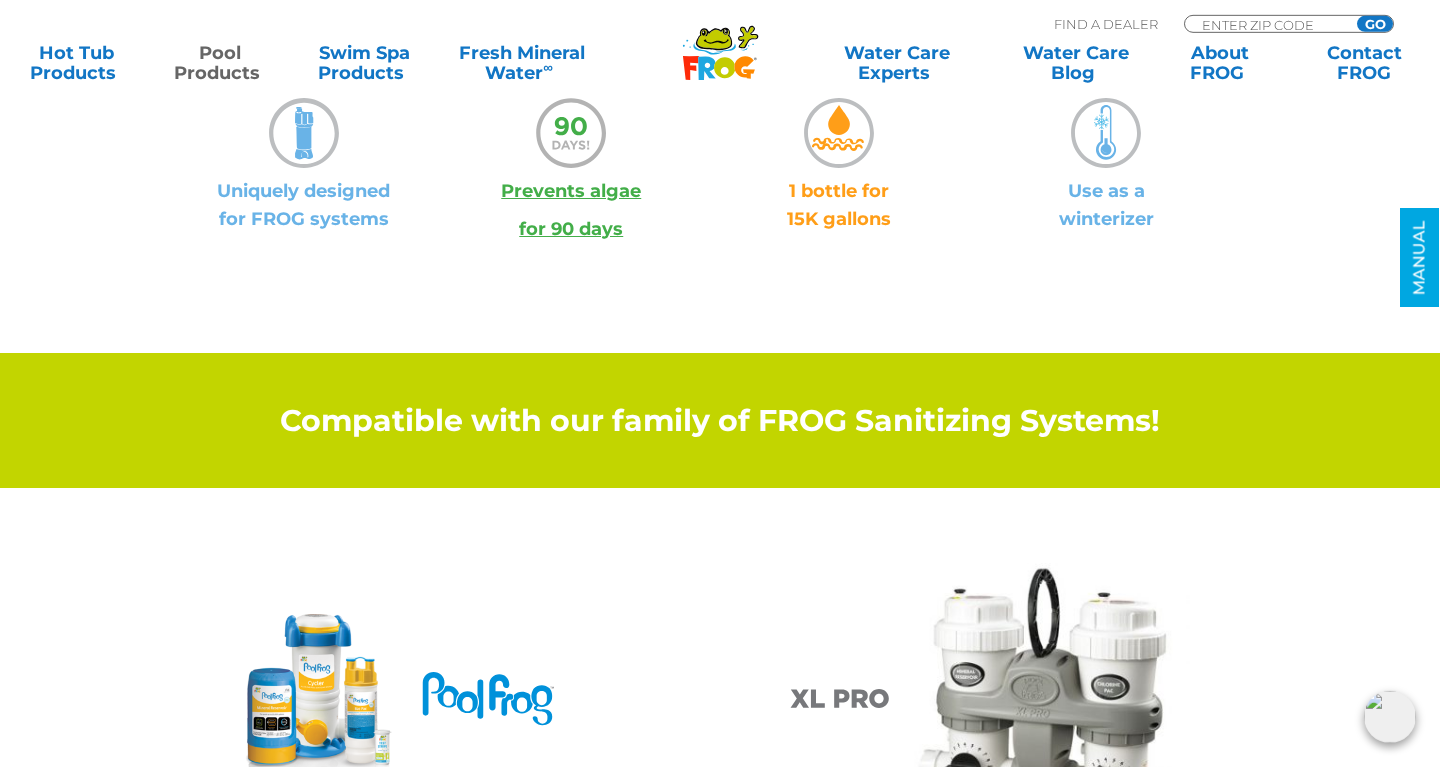 click on "Use as a
winterizer" at bounding box center (1107, 205) 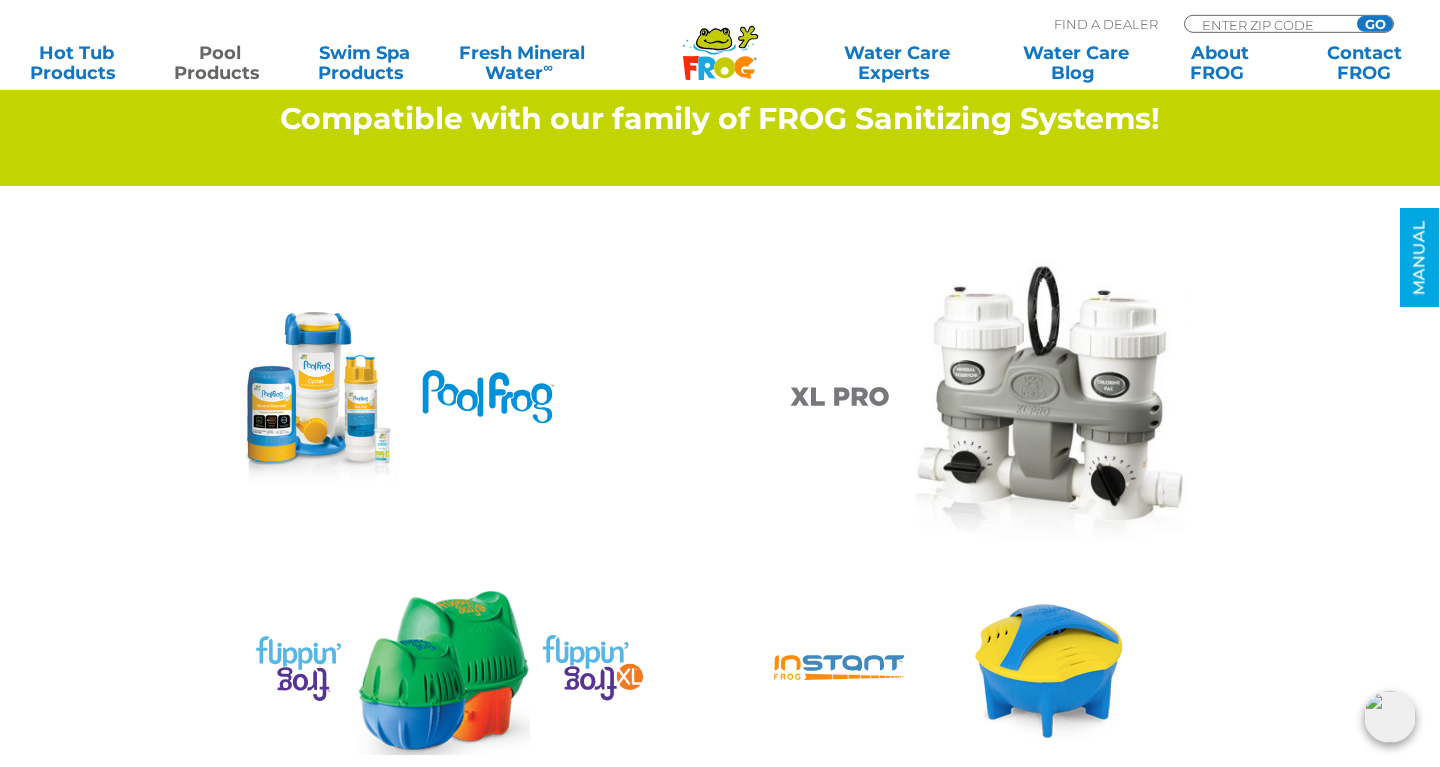 scroll, scrollTop: 1542, scrollLeft: 0, axis: vertical 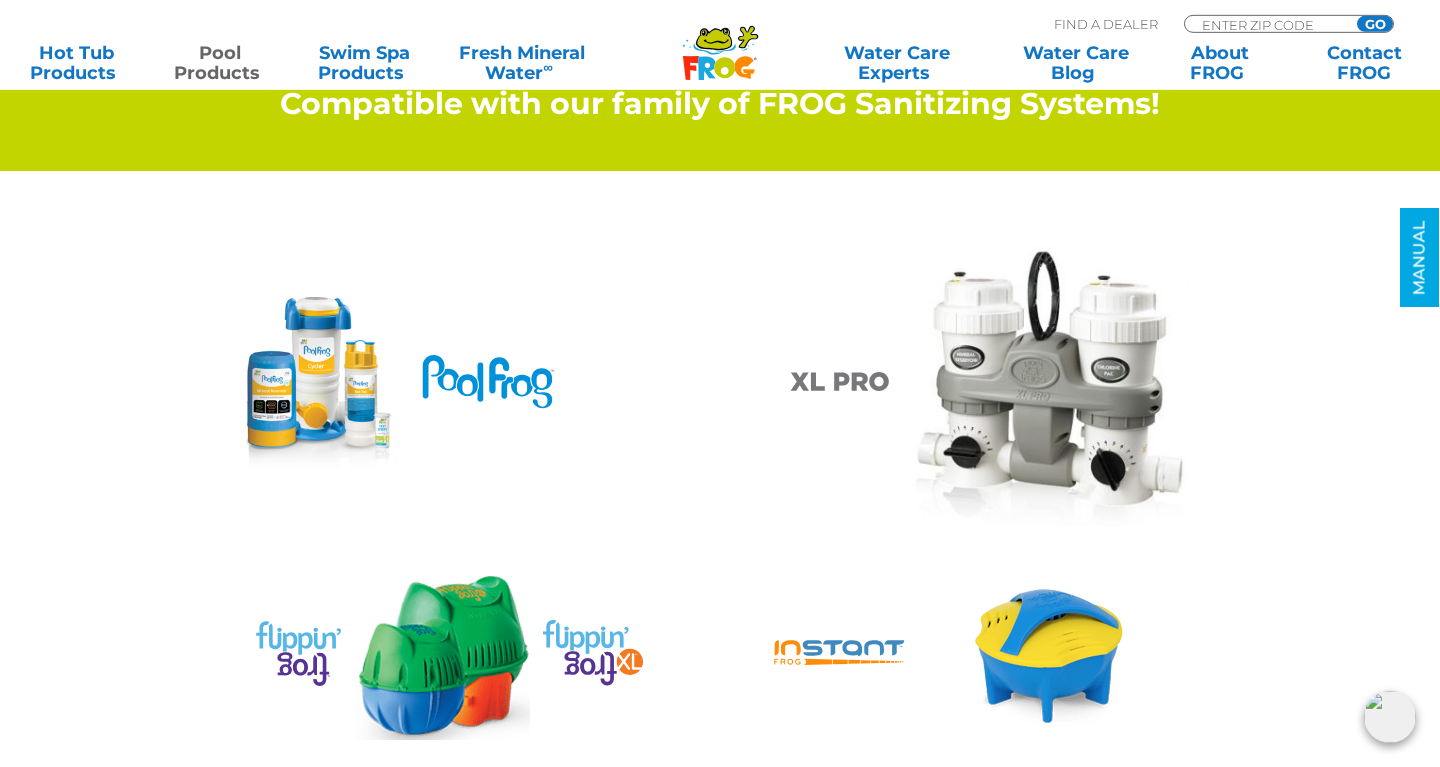 click at bounding box center [442, 658] 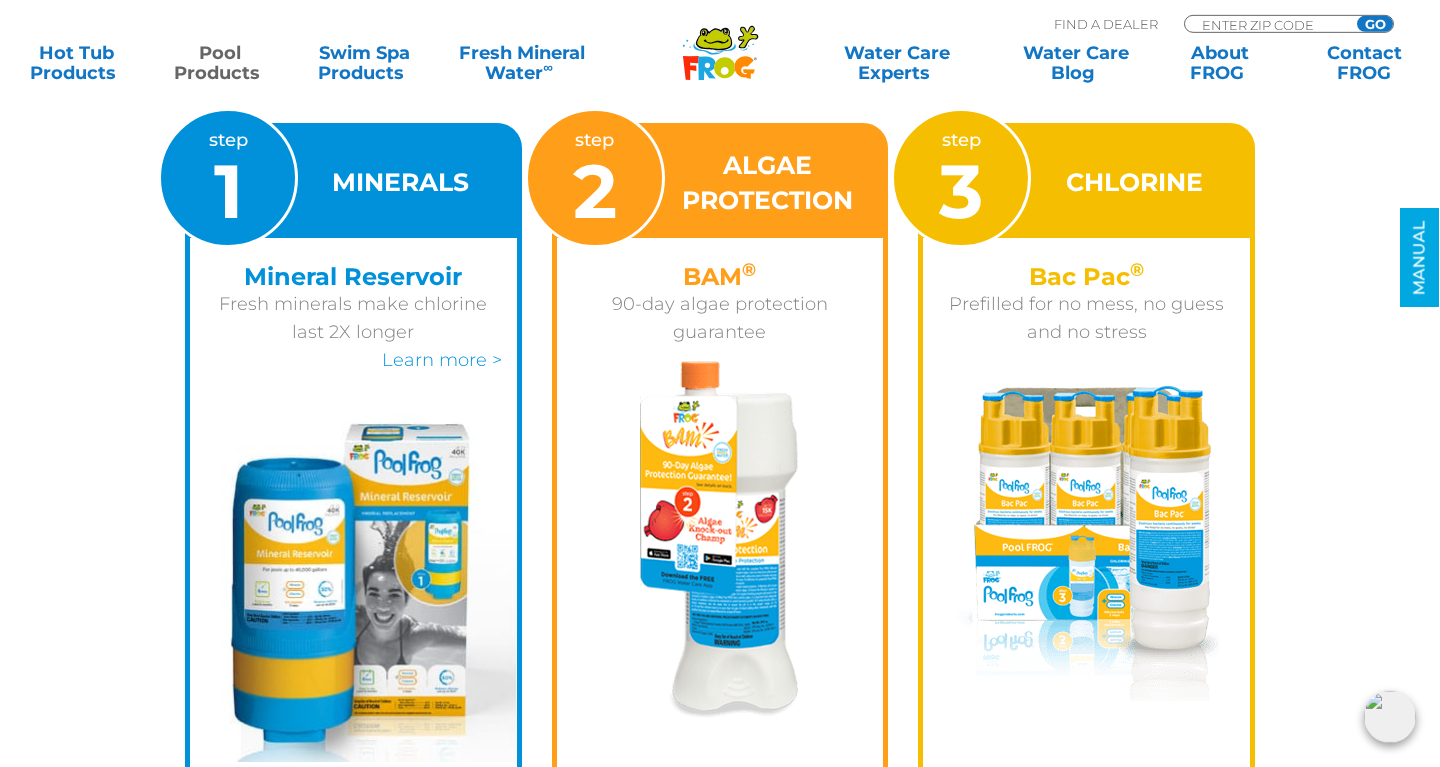 scroll, scrollTop: 4772, scrollLeft: 0, axis: vertical 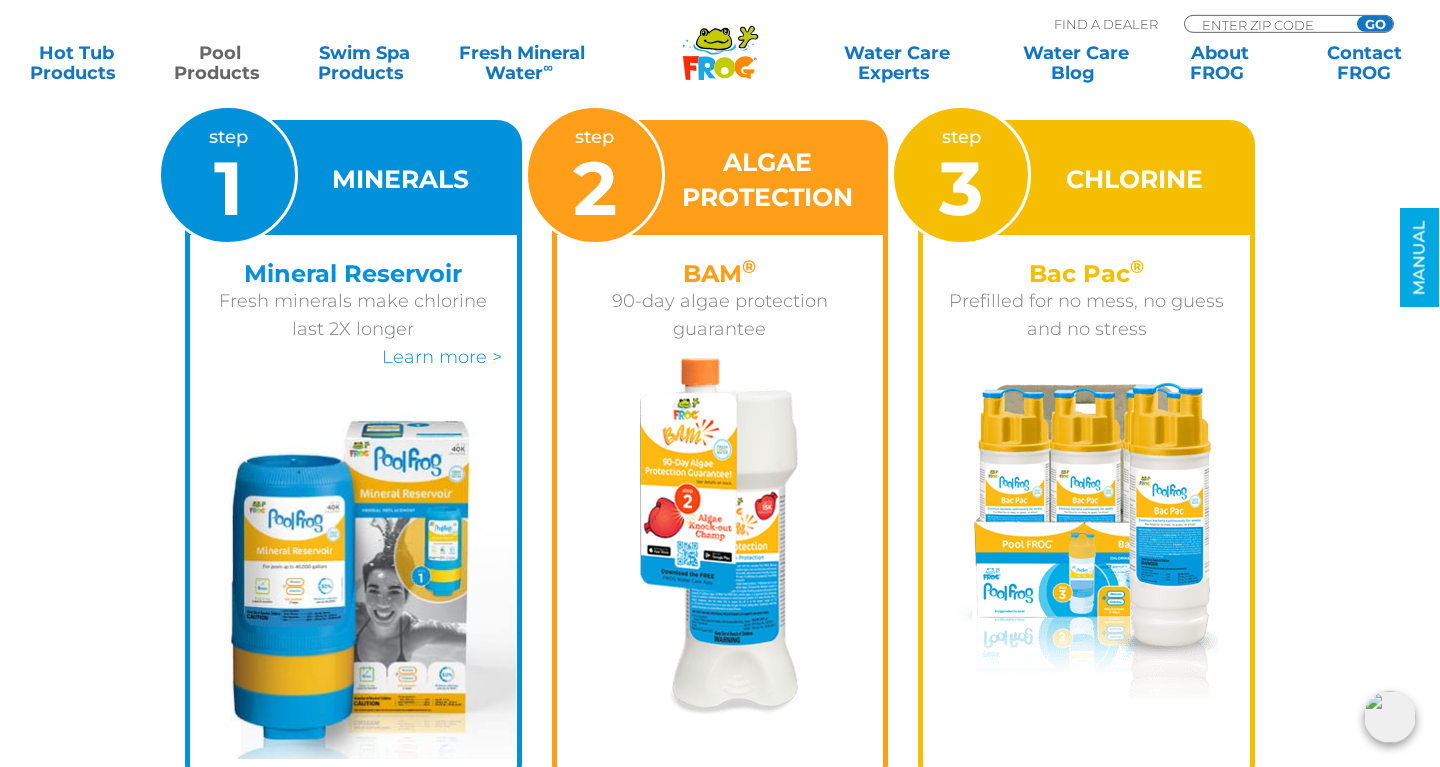 click on "Prefilled for no mess, no guess and no stress" at bounding box center [1086, 315] 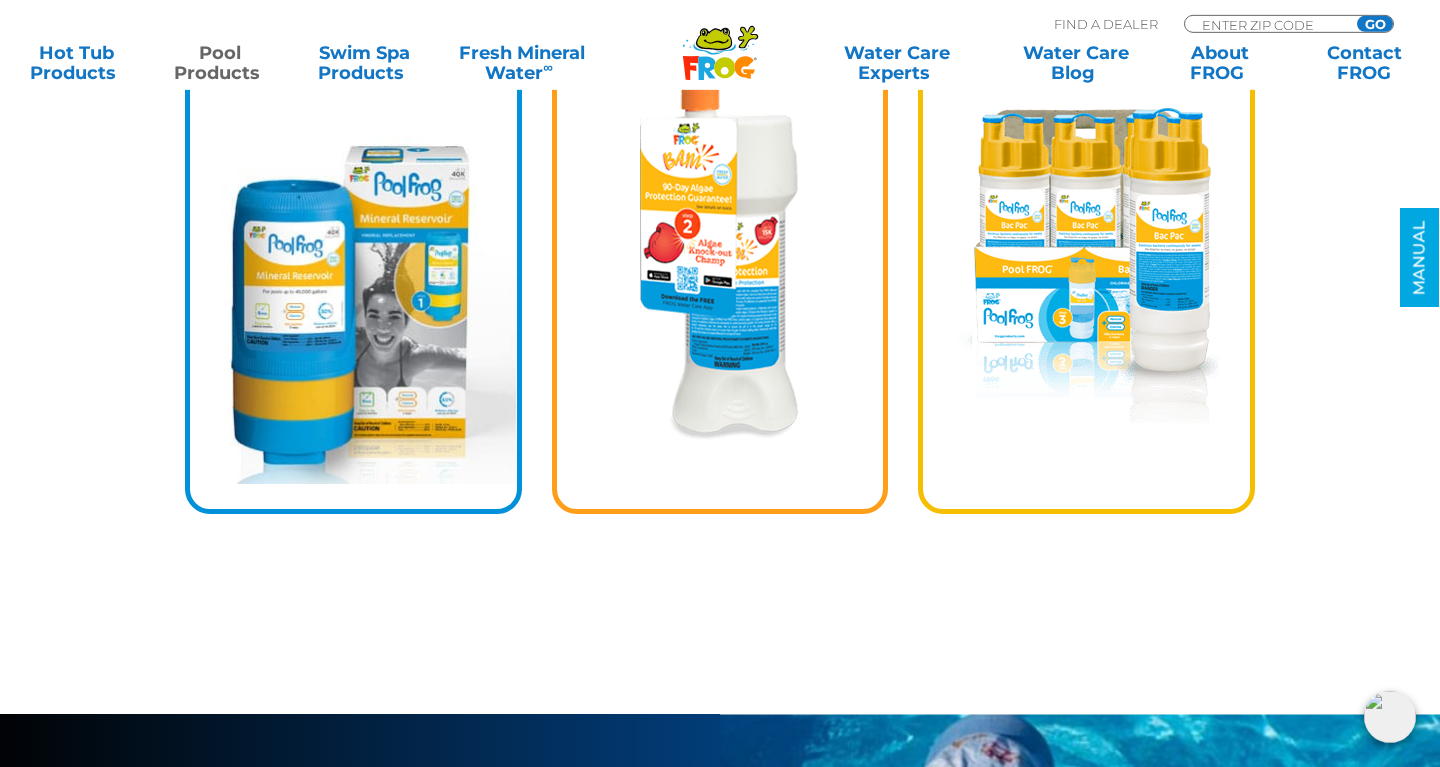 scroll, scrollTop: 5042, scrollLeft: 0, axis: vertical 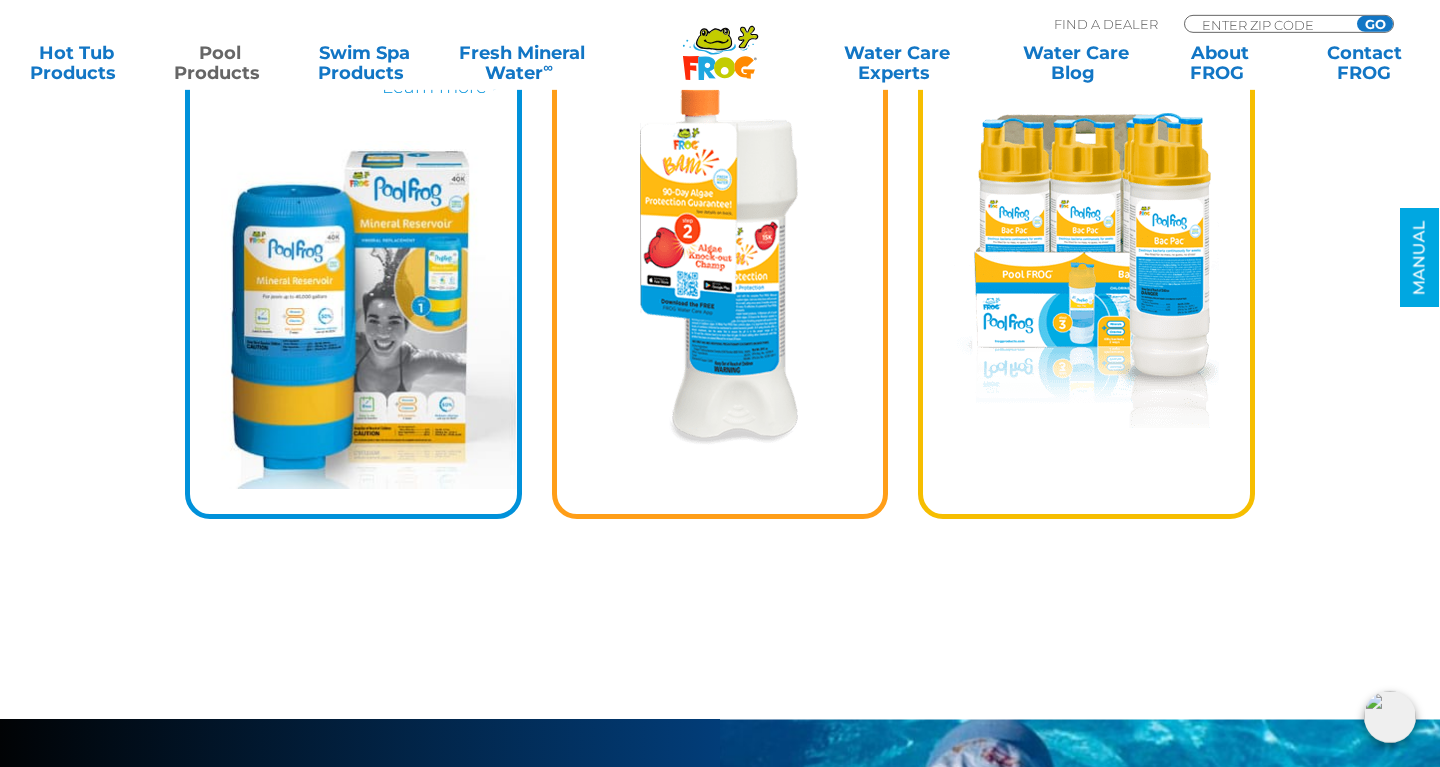 click on "step
3
CHLORINE
Bac Pac ®
Prefilled for no mess, no guess and no stress" at bounding box center (1086, 185) 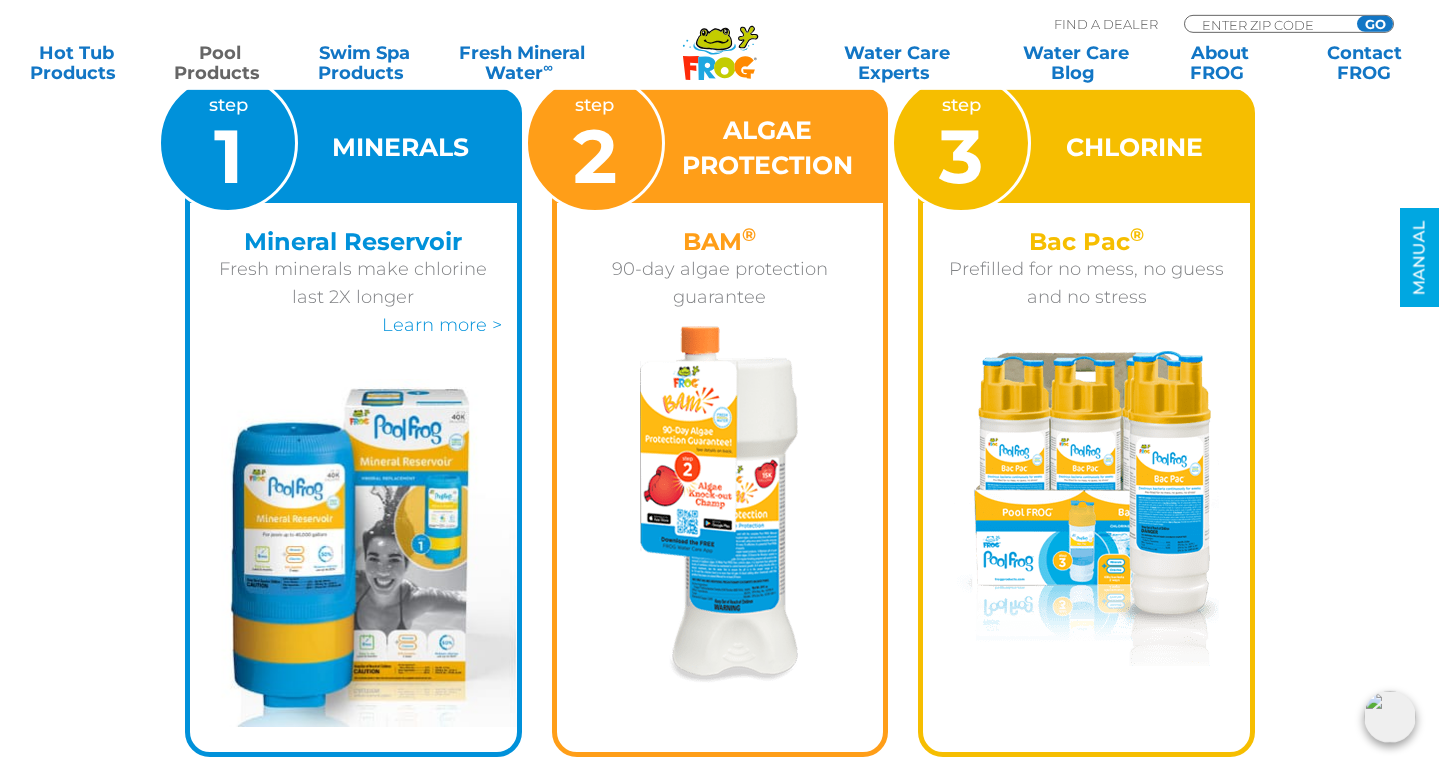 scroll, scrollTop: 4808, scrollLeft: 0, axis: vertical 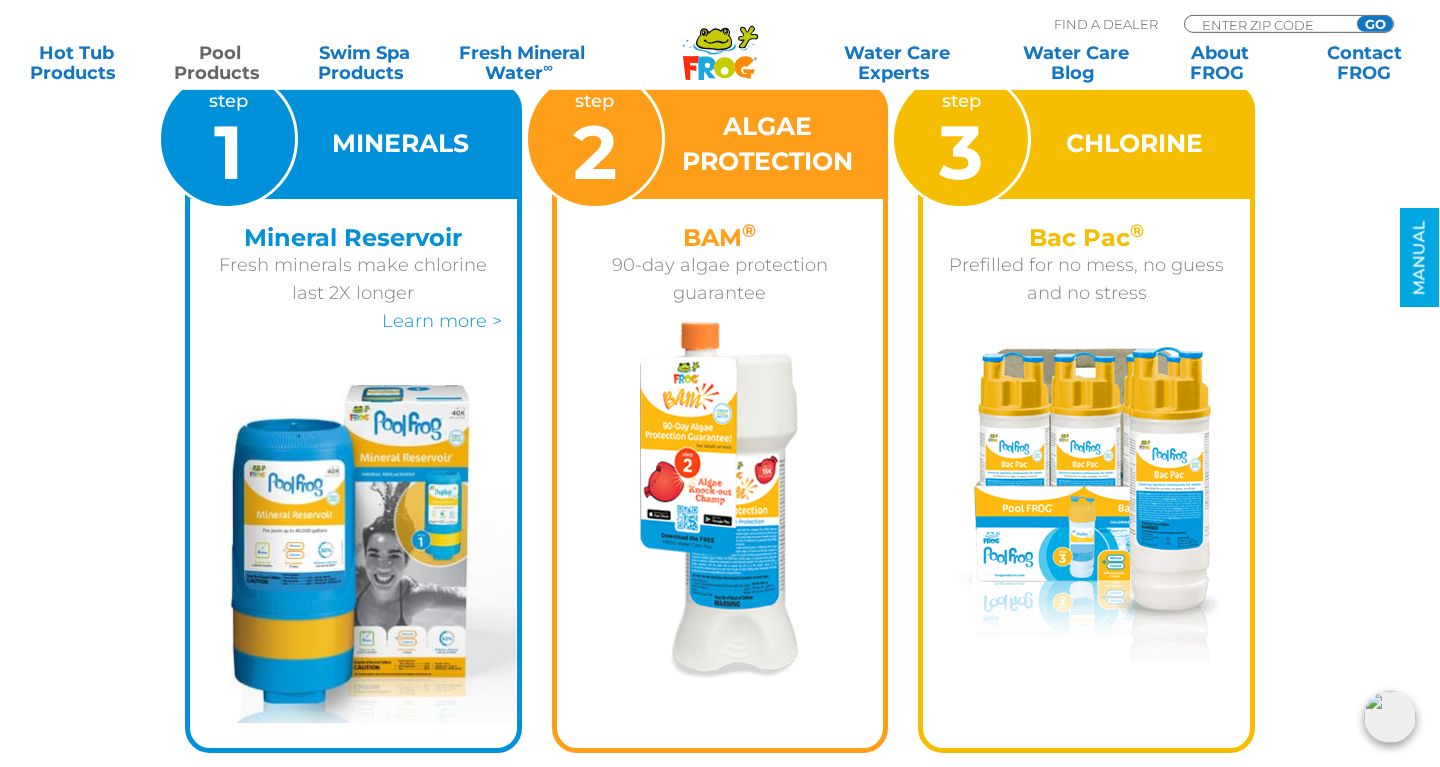click on "Prefilled for no mess, no guess and no stress" at bounding box center [1086, 279] 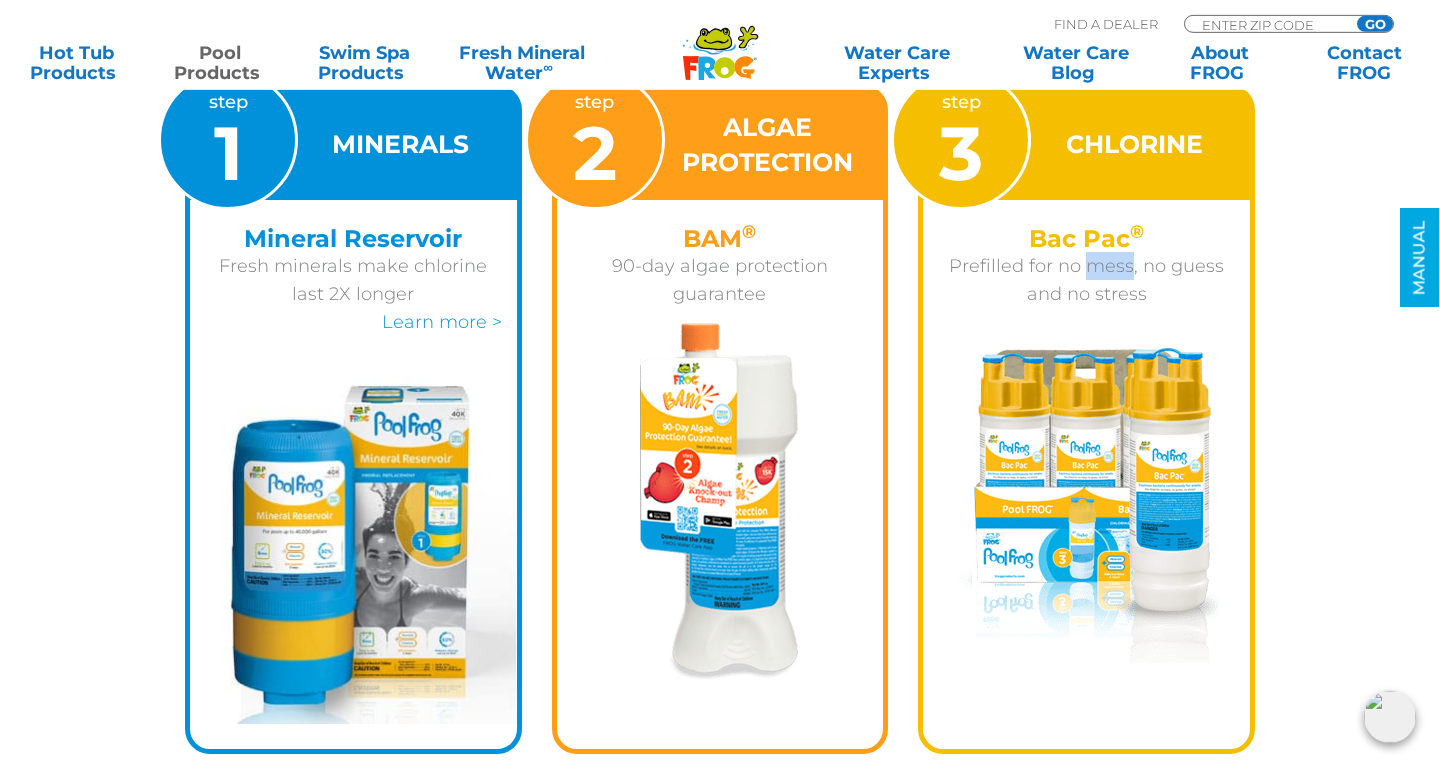 scroll, scrollTop: 4801, scrollLeft: 0, axis: vertical 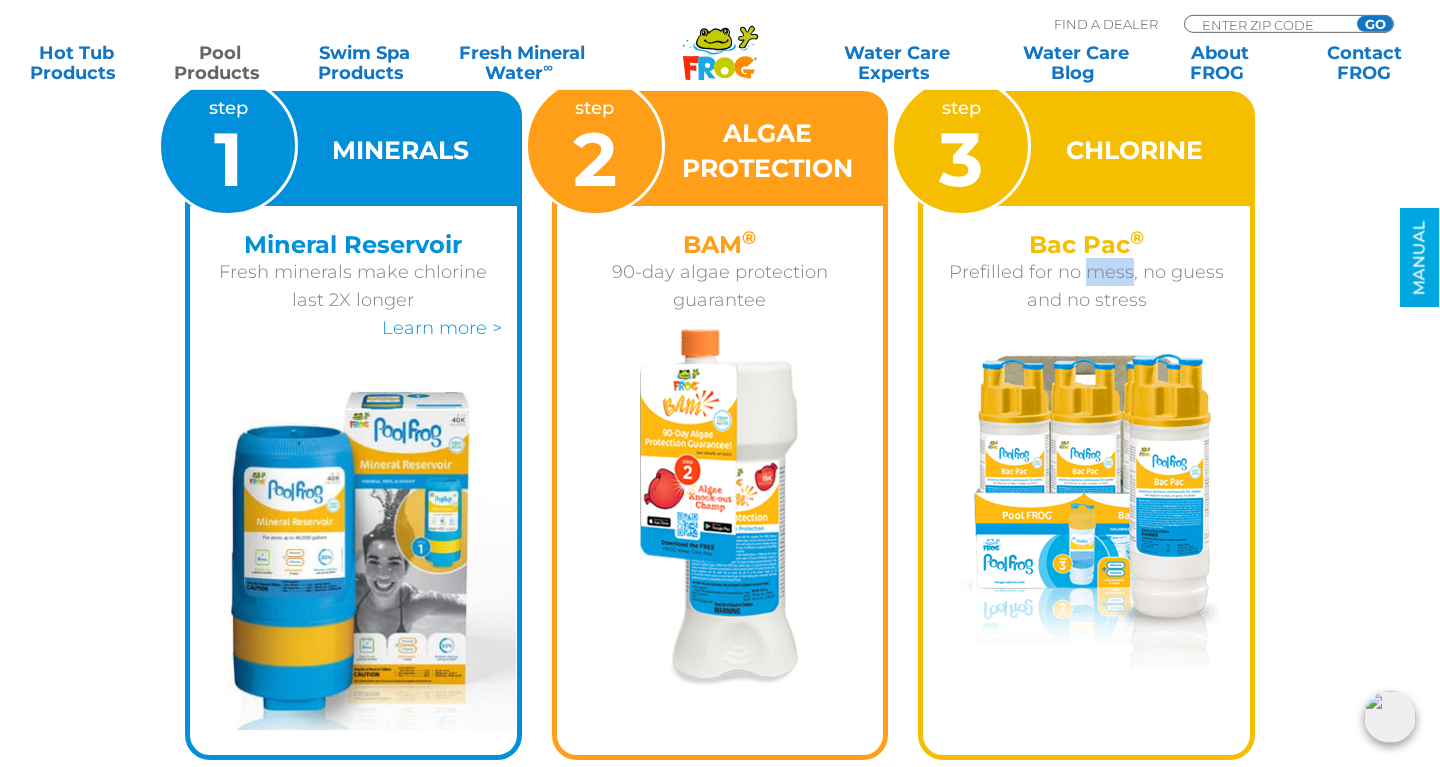 click on "CHLORINE" at bounding box center [1134, 150] 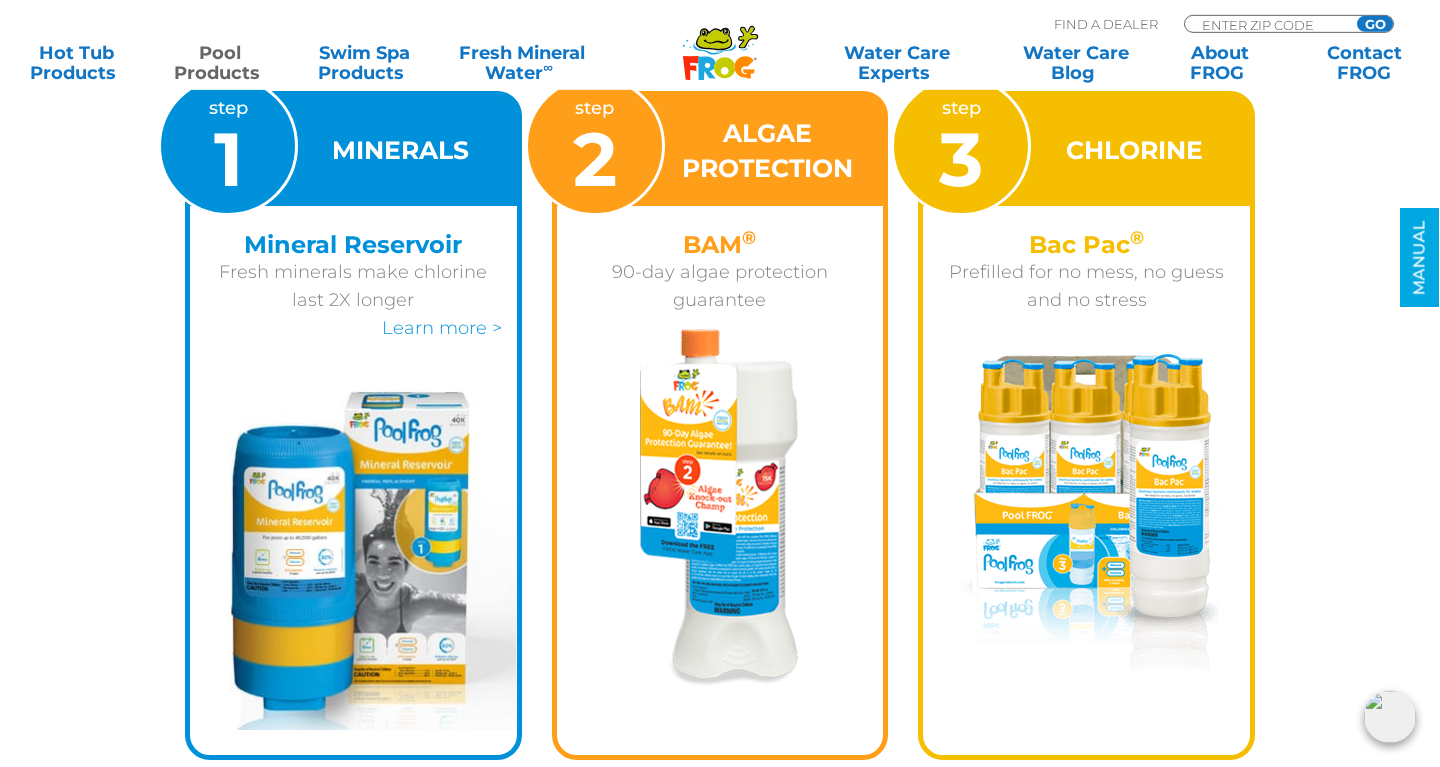 click on "CHLORINE" at bounding box center [1134, 150] 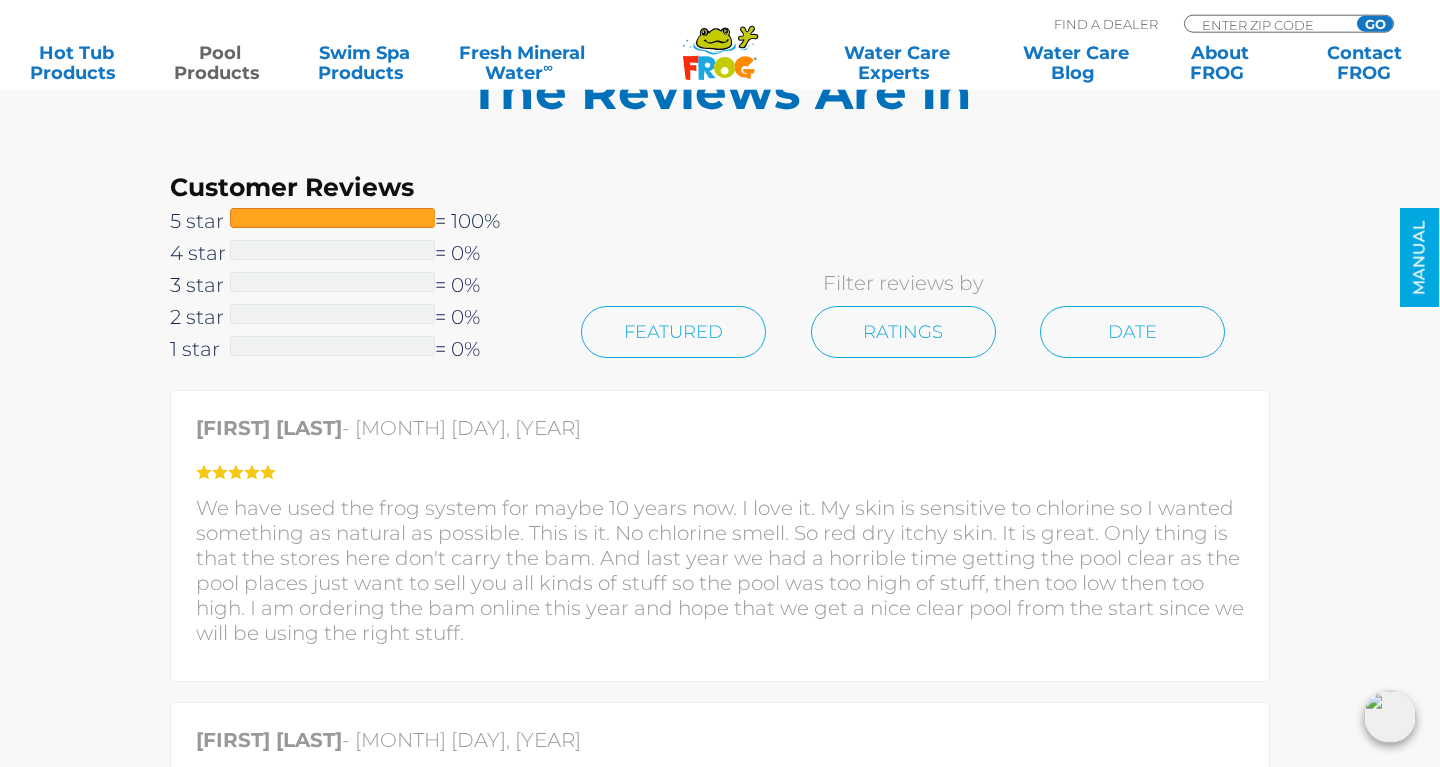 scroll, scrollTop: 6219, scrollLeft: 0, axis: vertical 